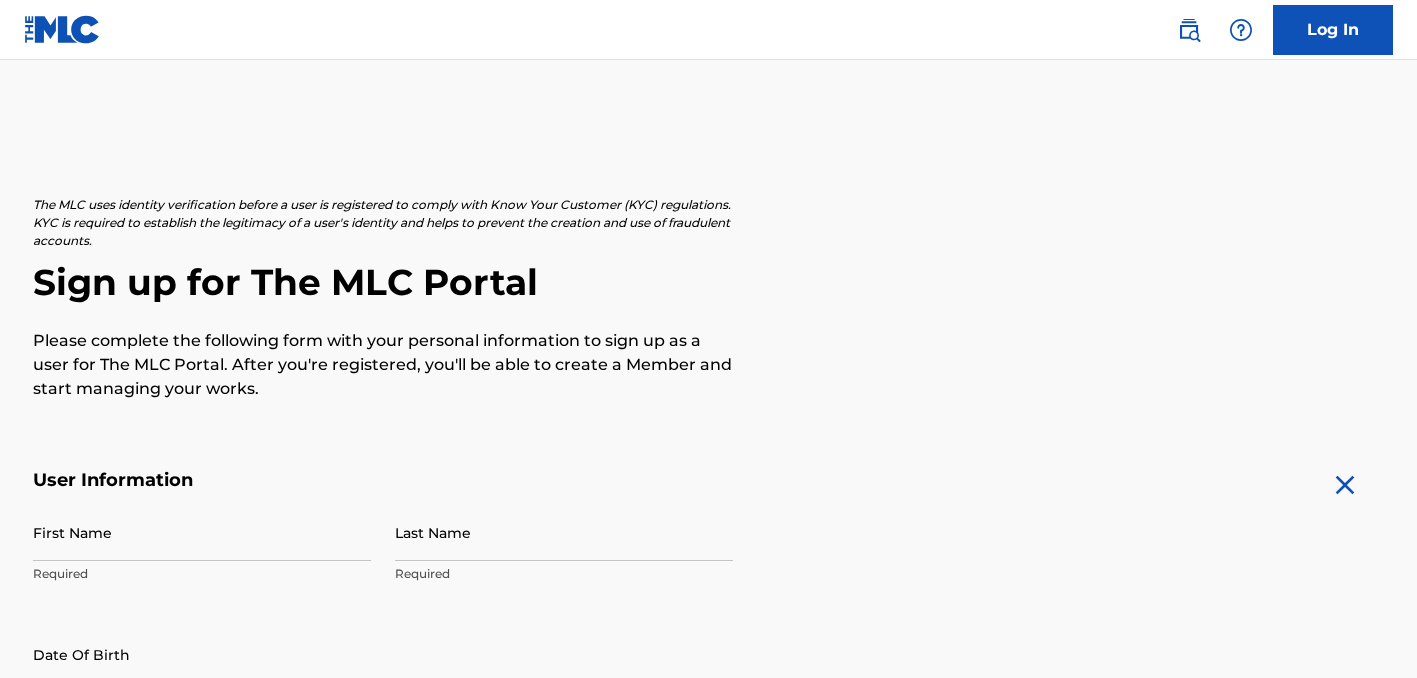 scroll, scrollTop: 0, scrollLeft: 0, axis: both 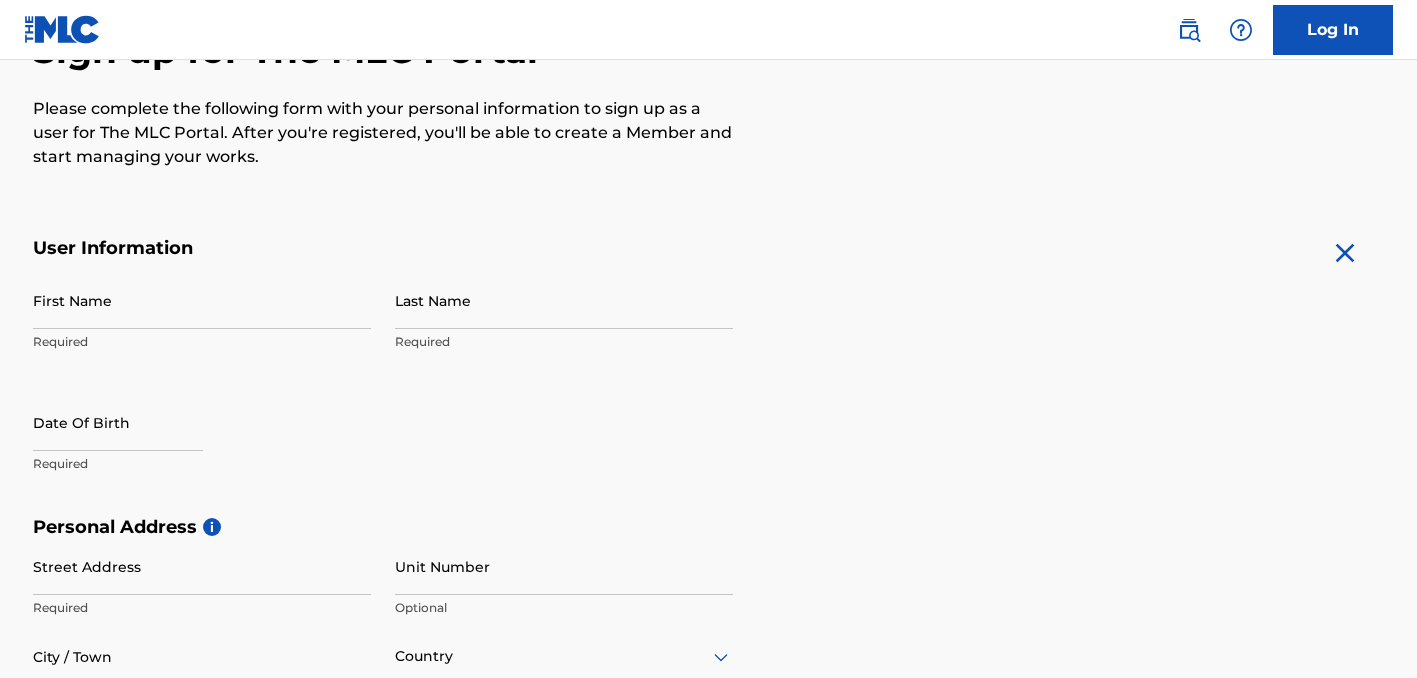 click on "First Name" at bounding box center [202, 300] 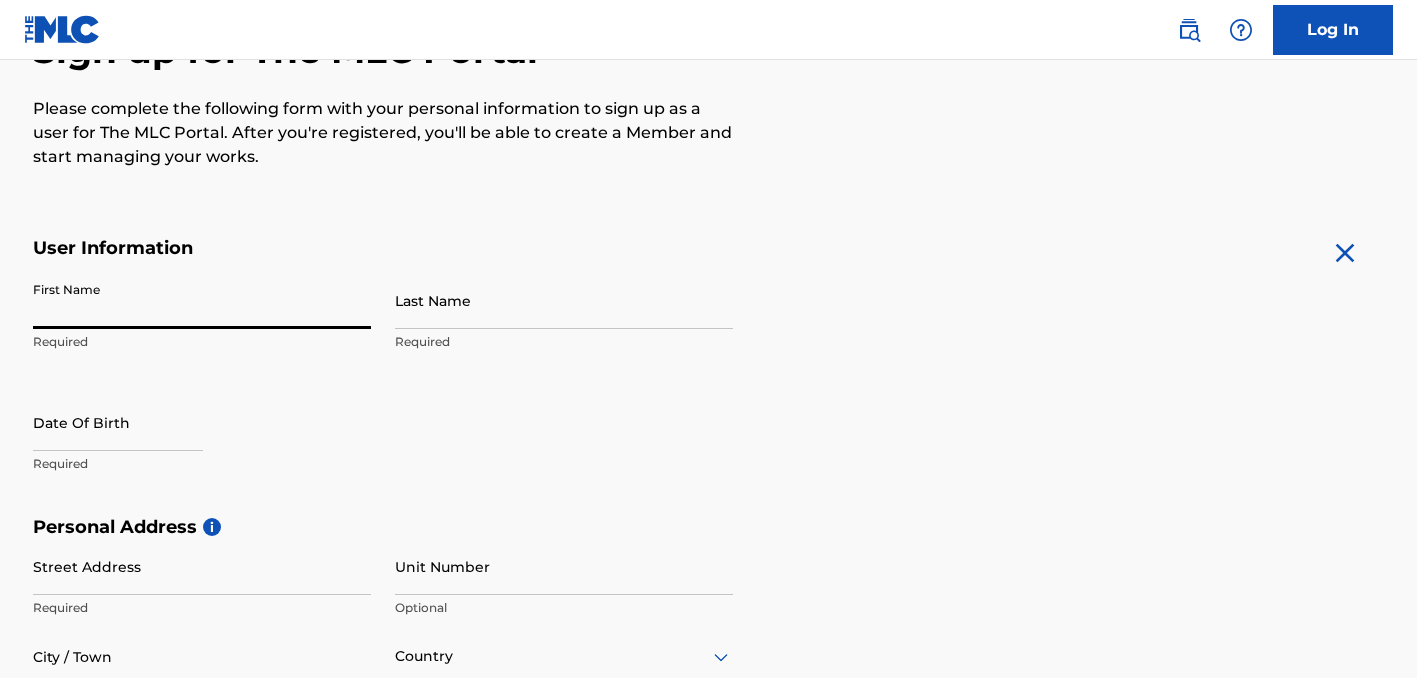 type on "[PERSON_NAME]" 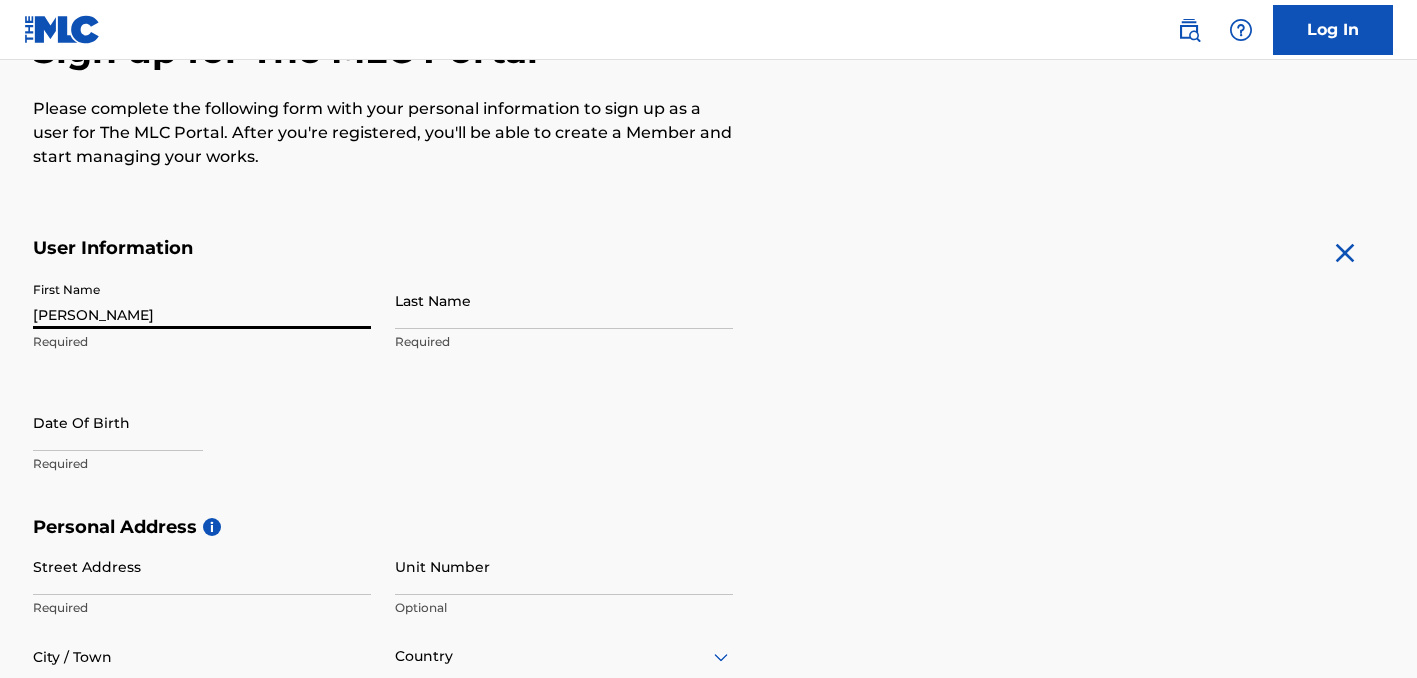 type on "[PERSON_NAME]" 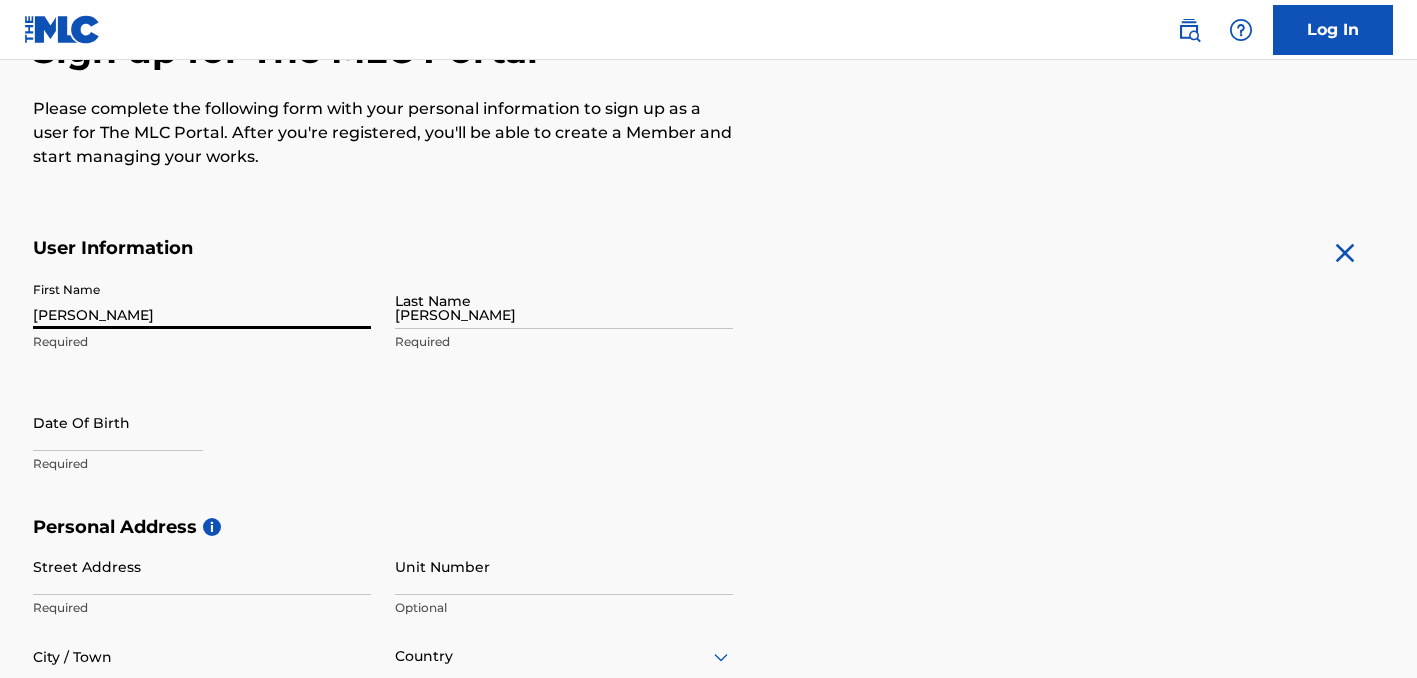 type on "[STREET_ADDRESS][PERSON_NAME]" 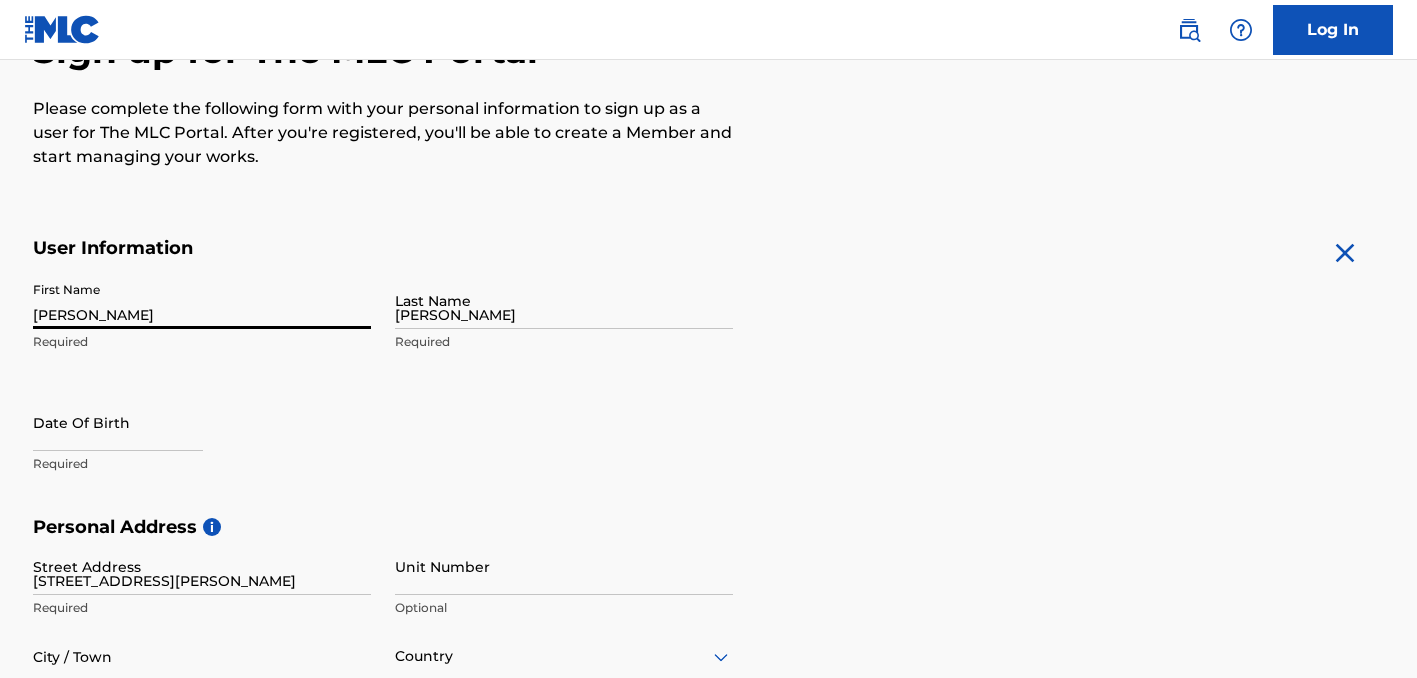 type on "#208" 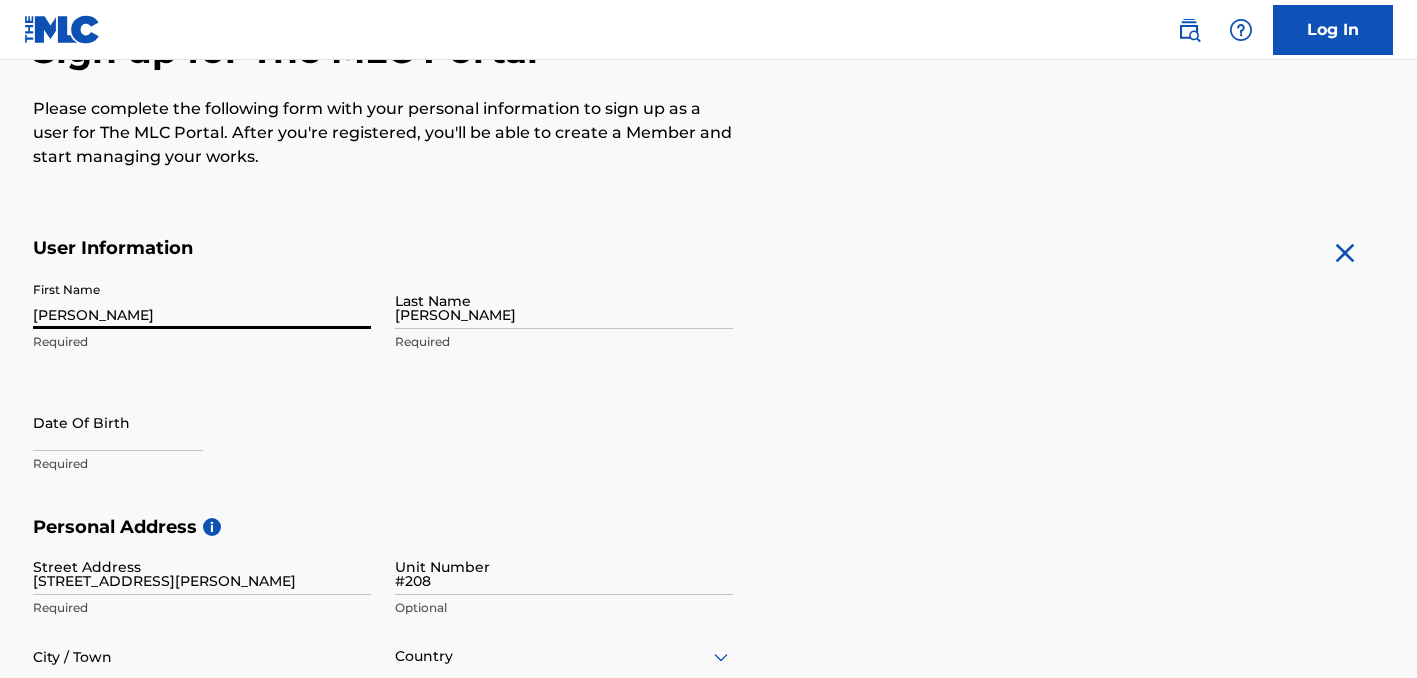 type on "Cuyahoga. [GEOGRAPHIC_DATA]" 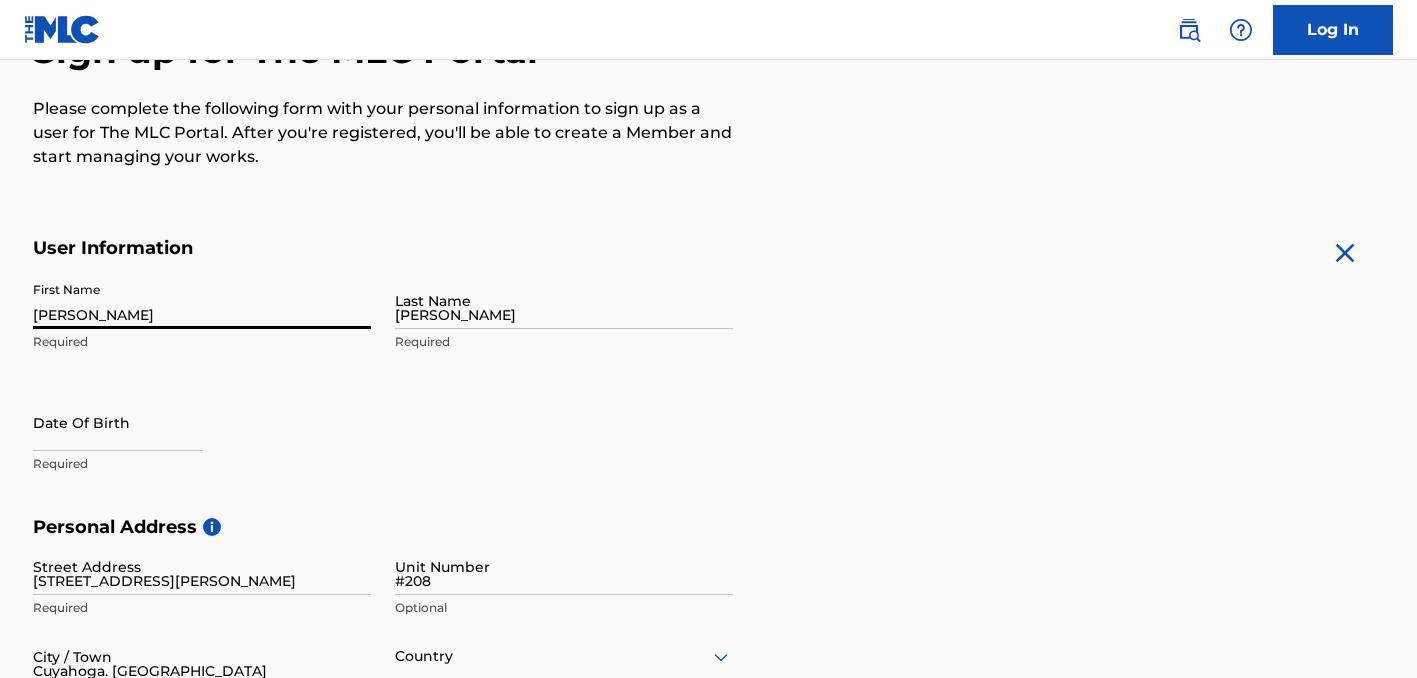 type on "[GEOGRAPHIC_DATA]" 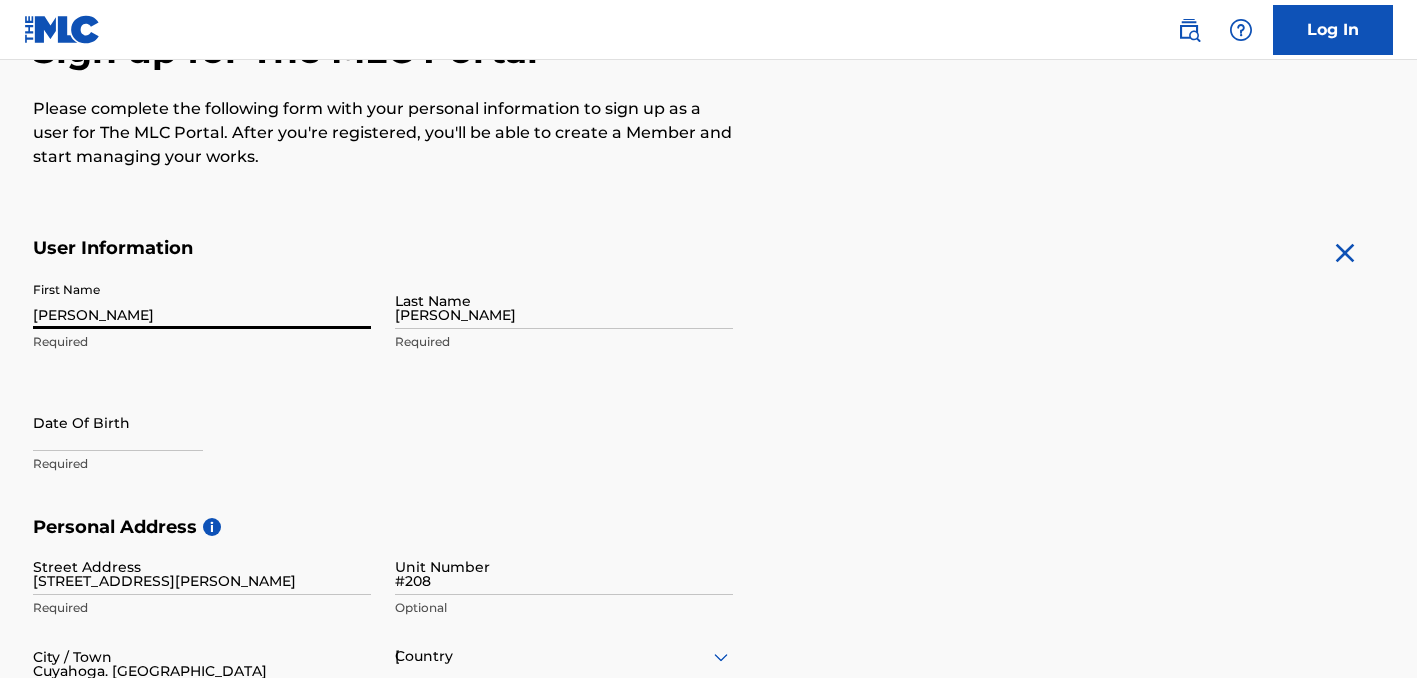 type on "OH" 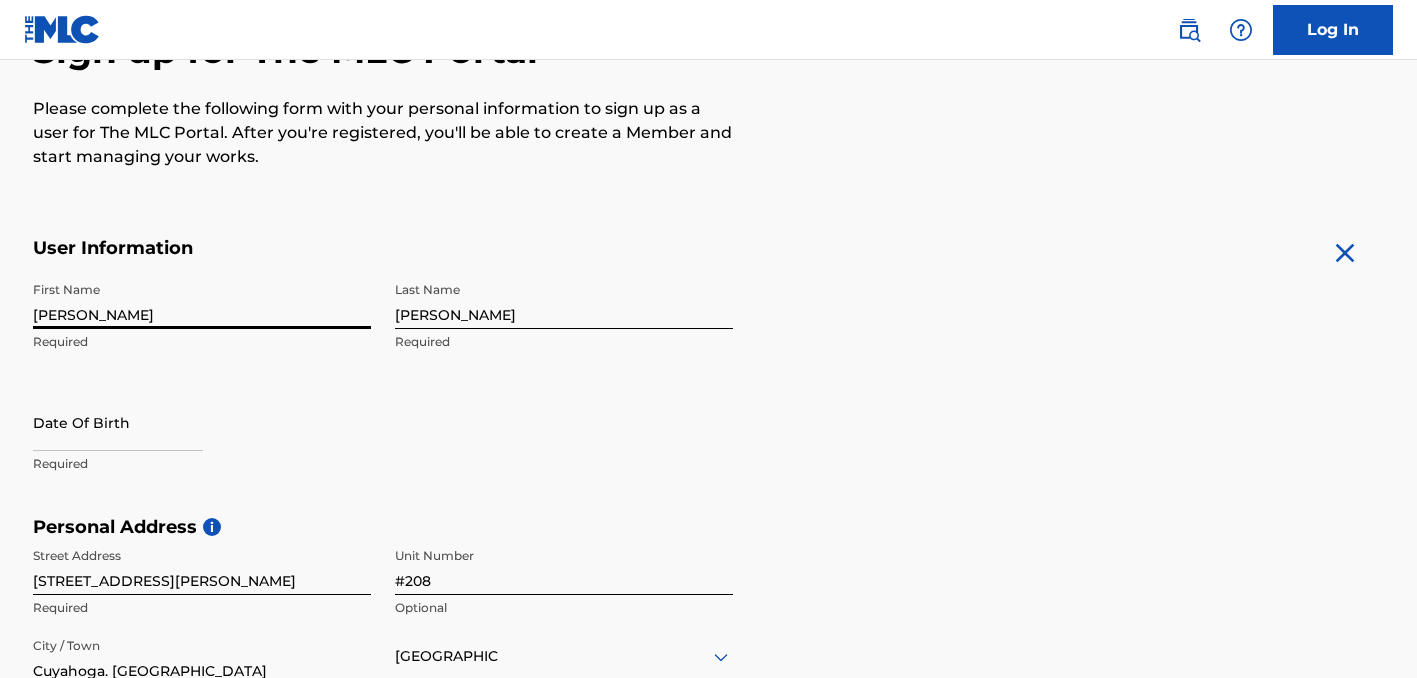 scroll, scrollTop: 757, scrollLeft: 0, axis: vertical 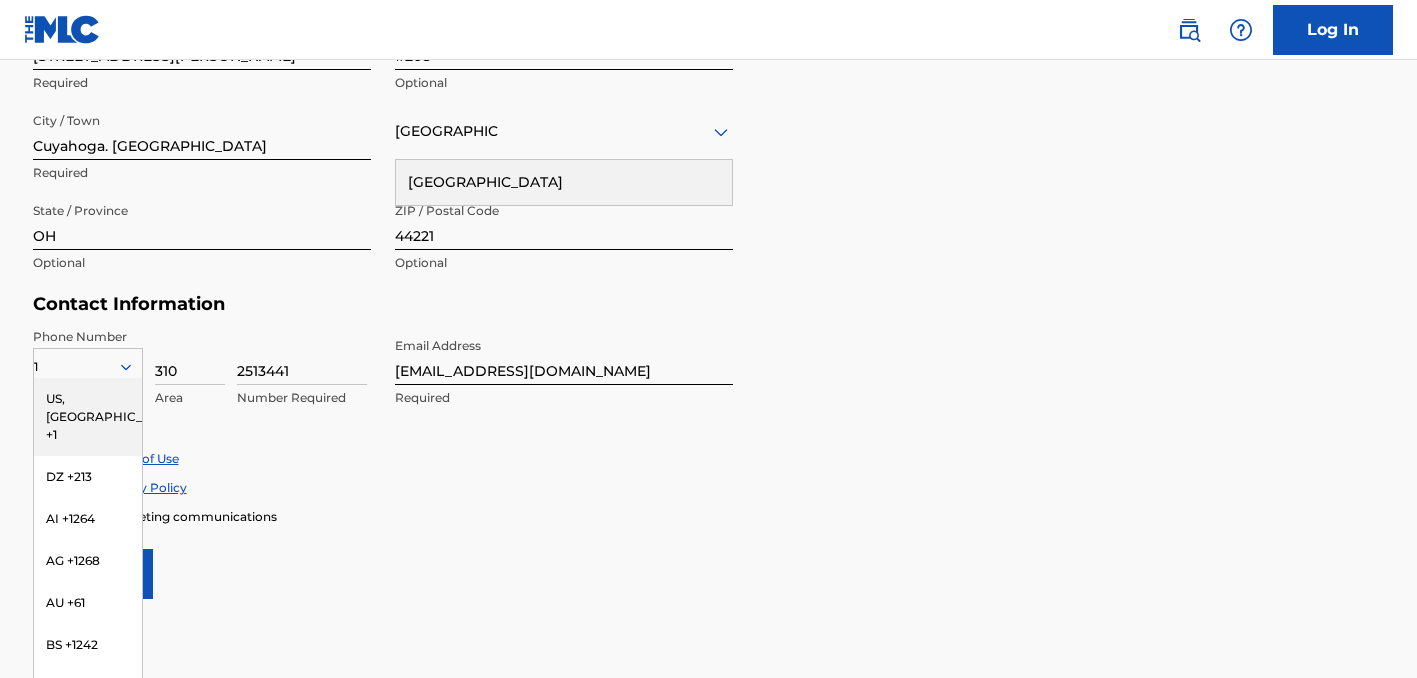 click on "US, [GEOGRAPHIC_DATA] +1" at bounding box center [88, 417] 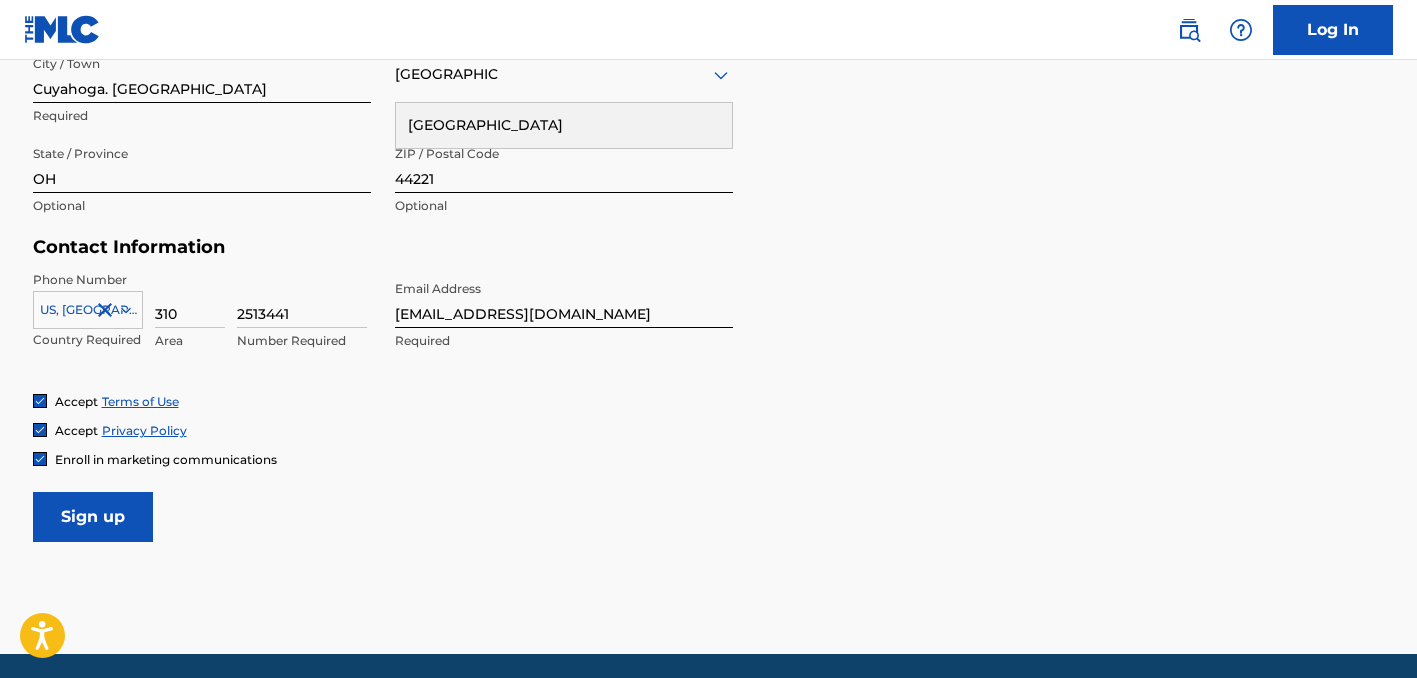 scroll, scrollTop: 816, scrollLeft: 0, axis: vertical 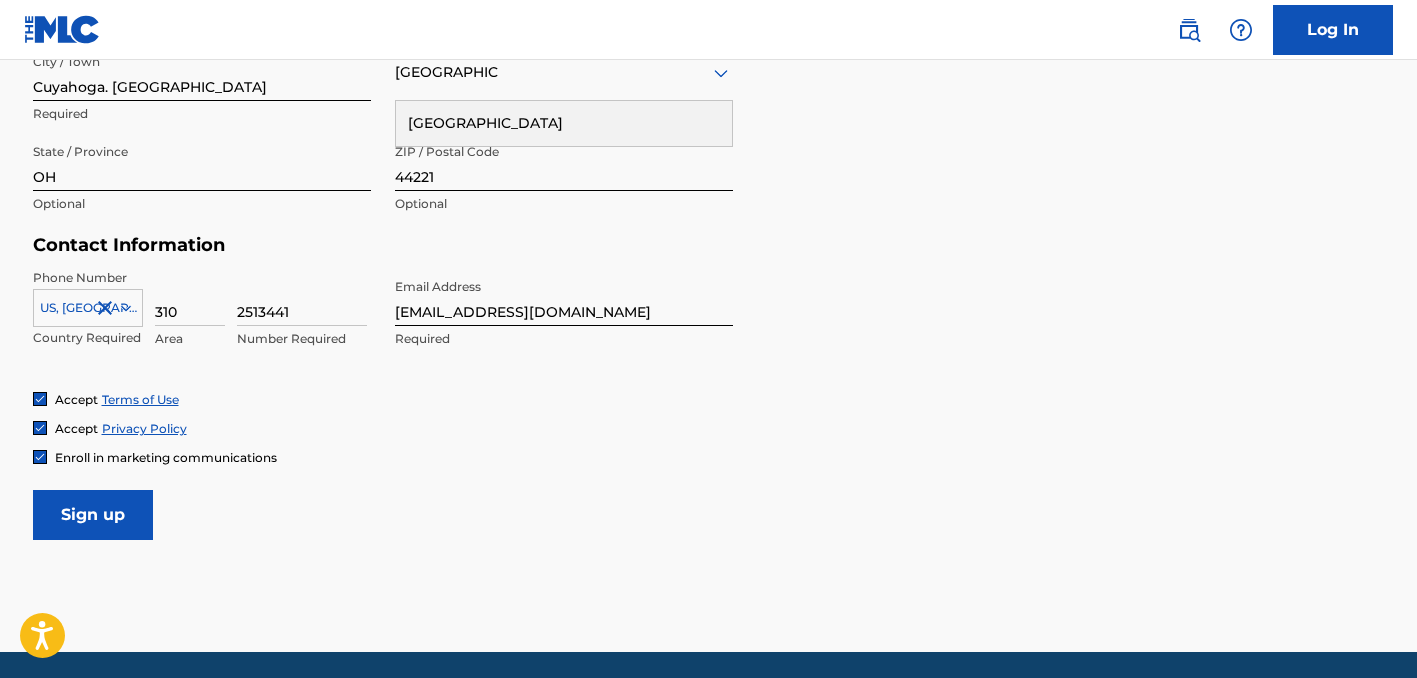 click on "Sign up" at bounding box center (93, 515) 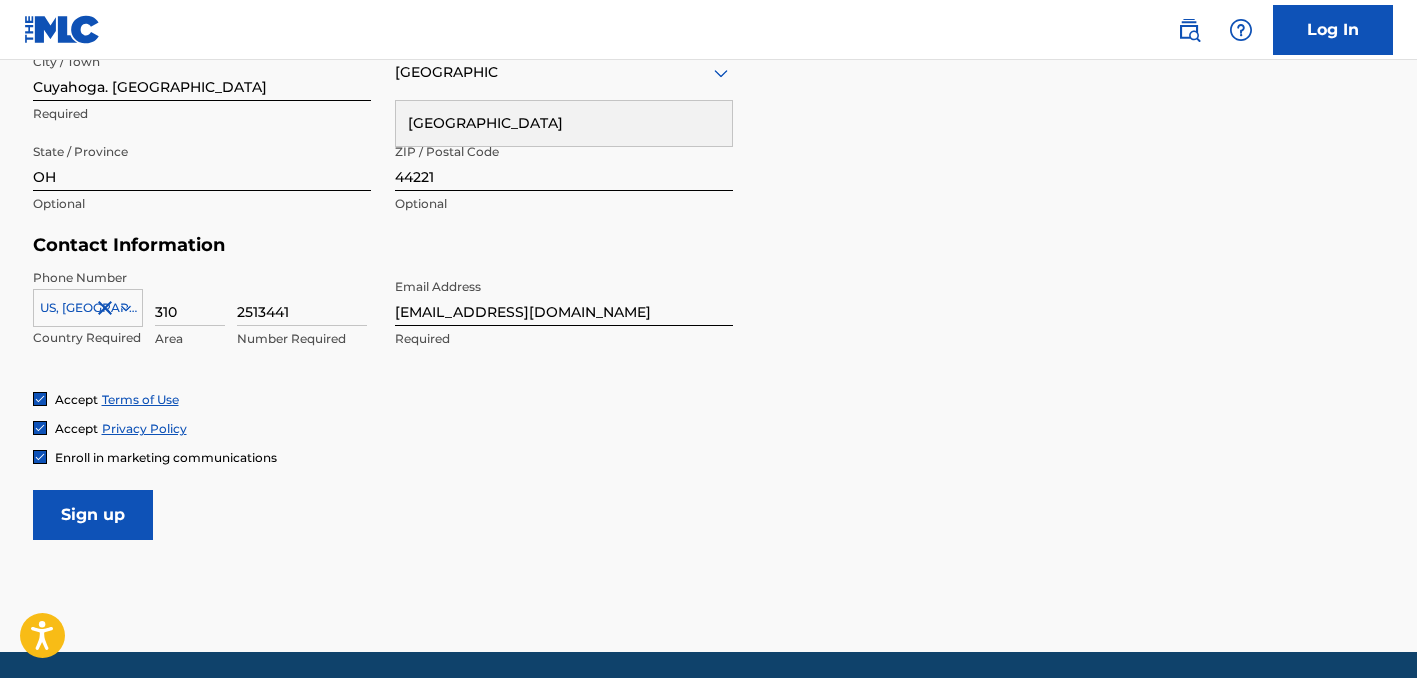 click at bounding box center (40, 399) 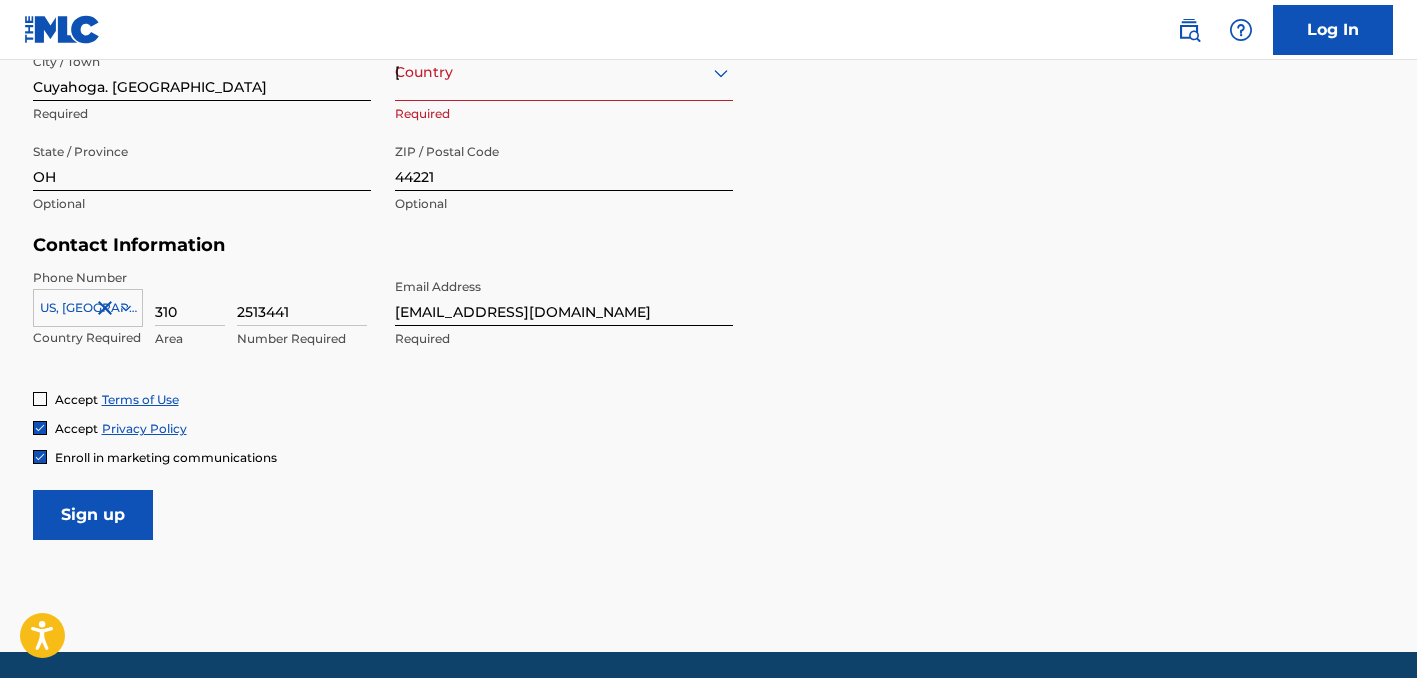 click at bounding box center (40, 399) 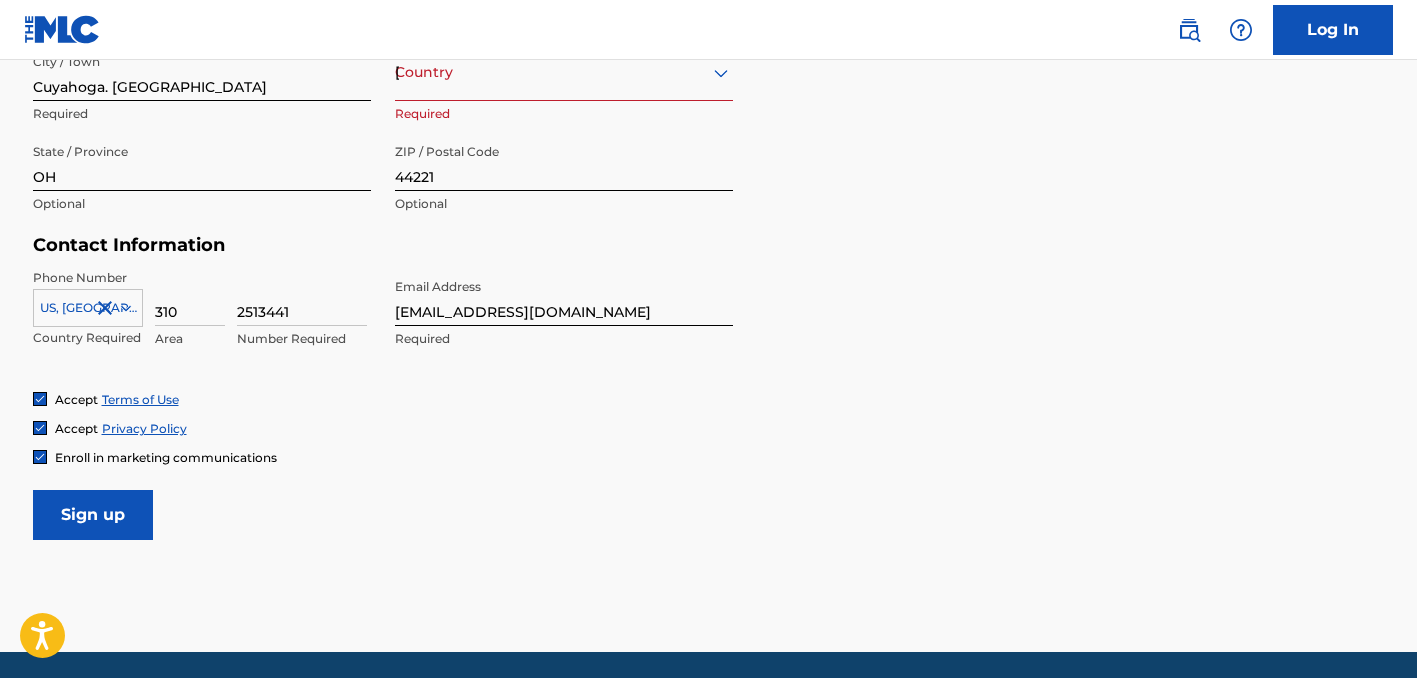click at bounding box center (40, 428) 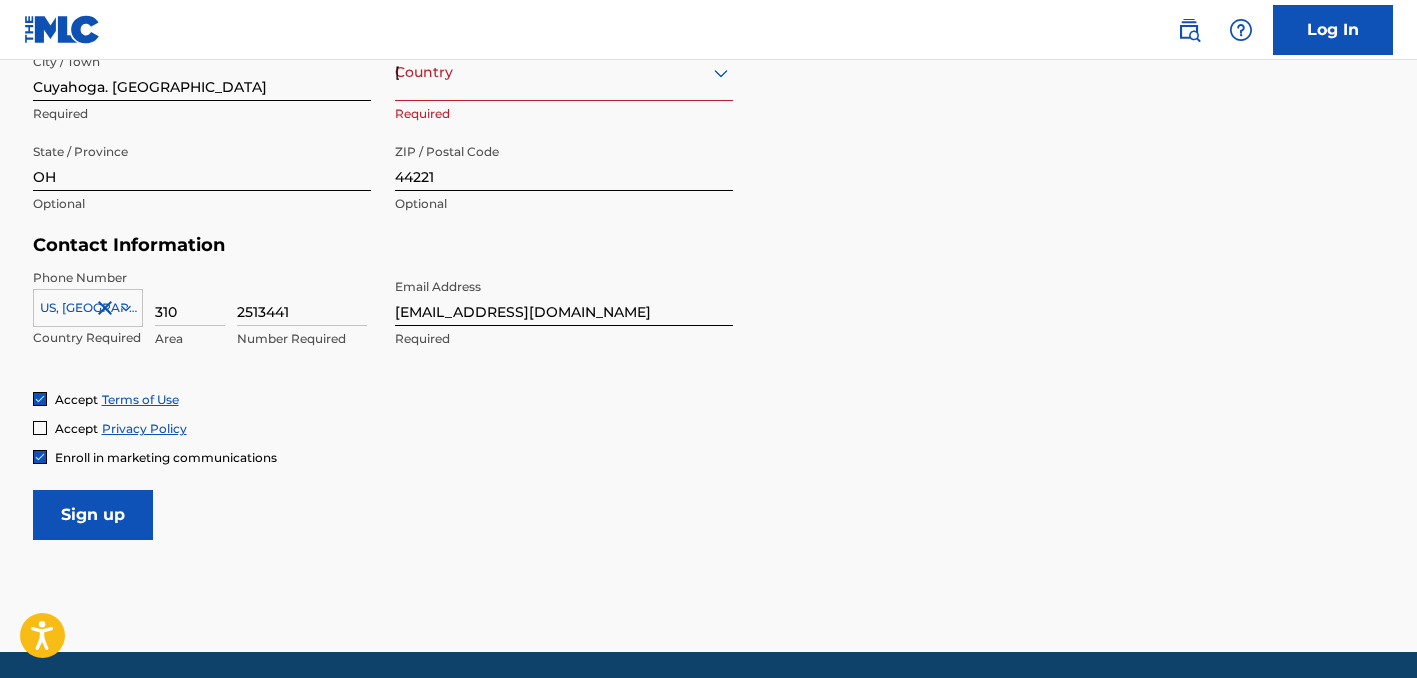 click at bounding box center (40, 428) 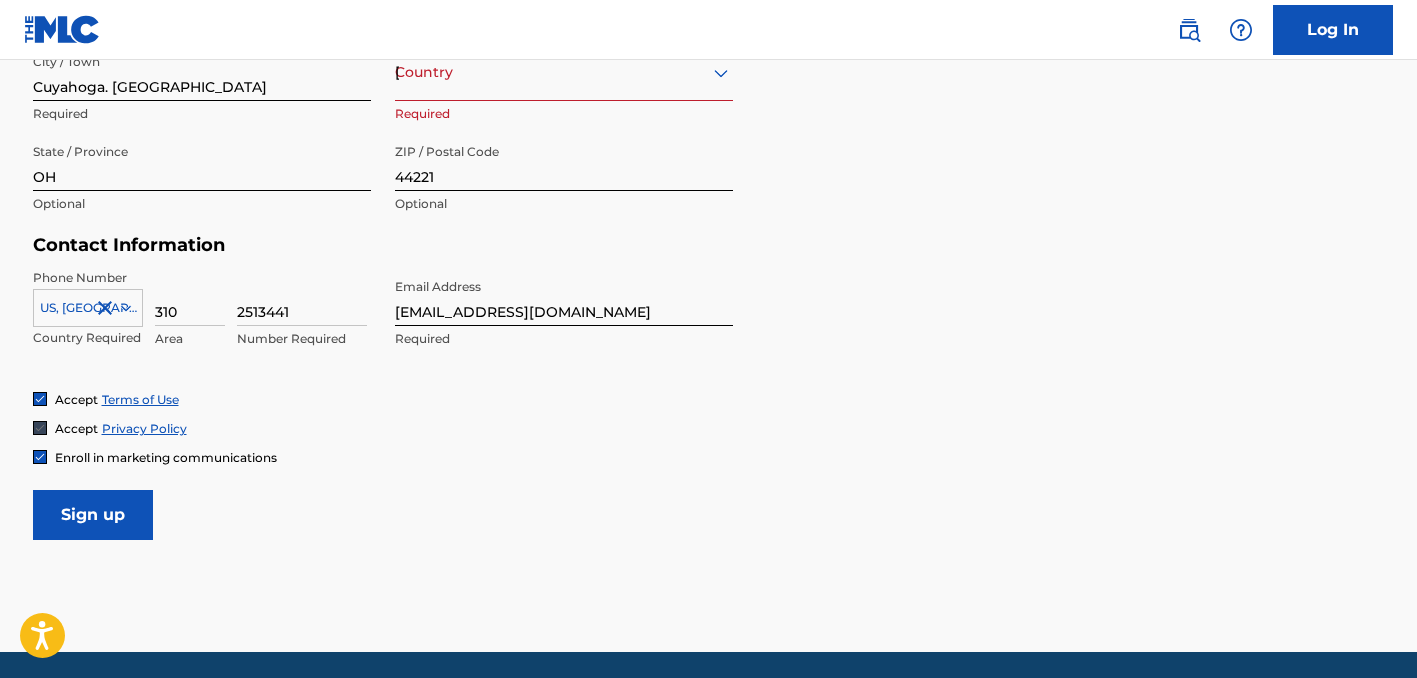 click at bounding box center [40, 457] 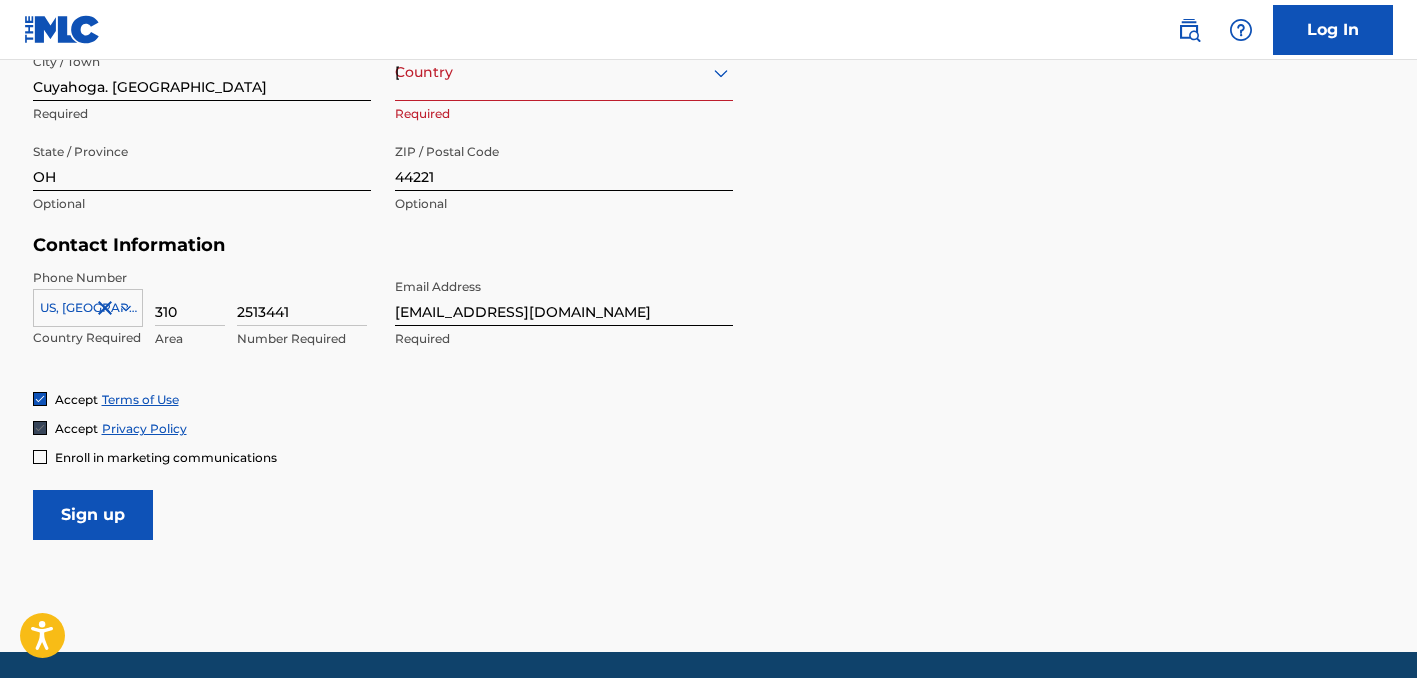 click at bounding box center (40, 457) 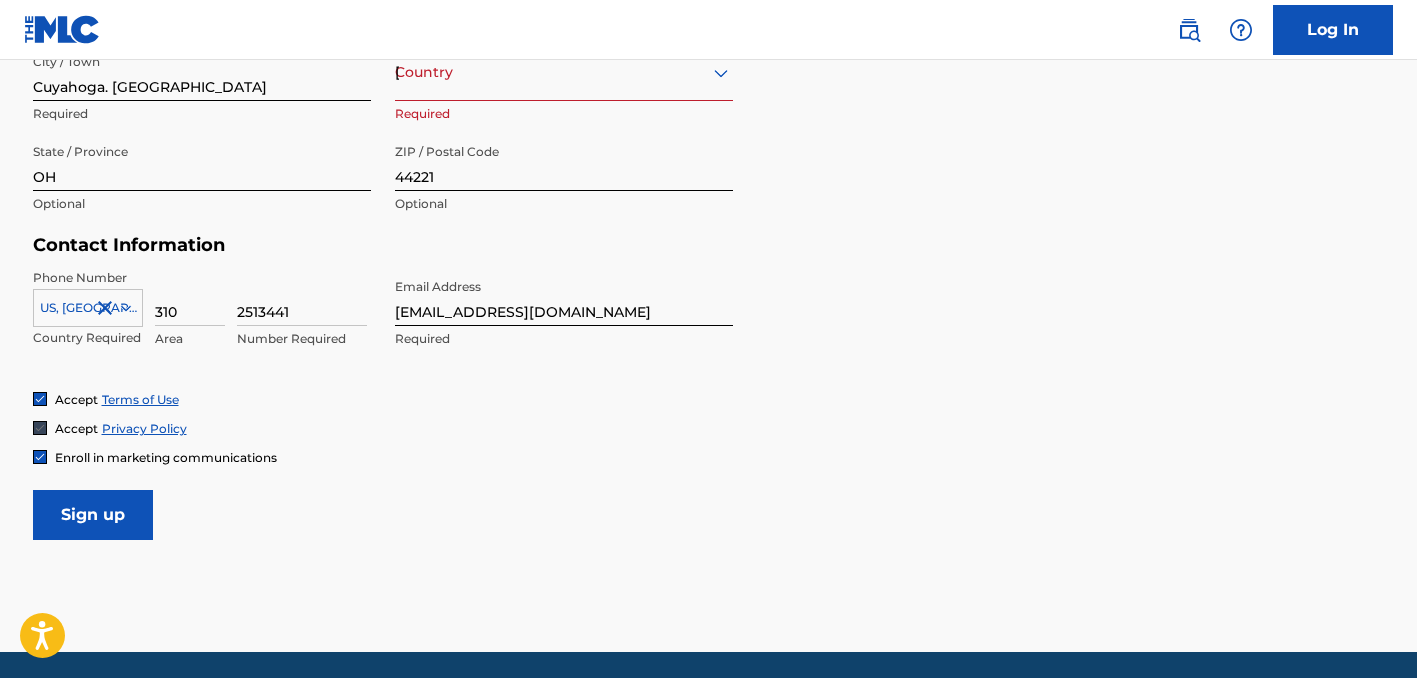click on "Sign up" at bounding box center (93, 515) 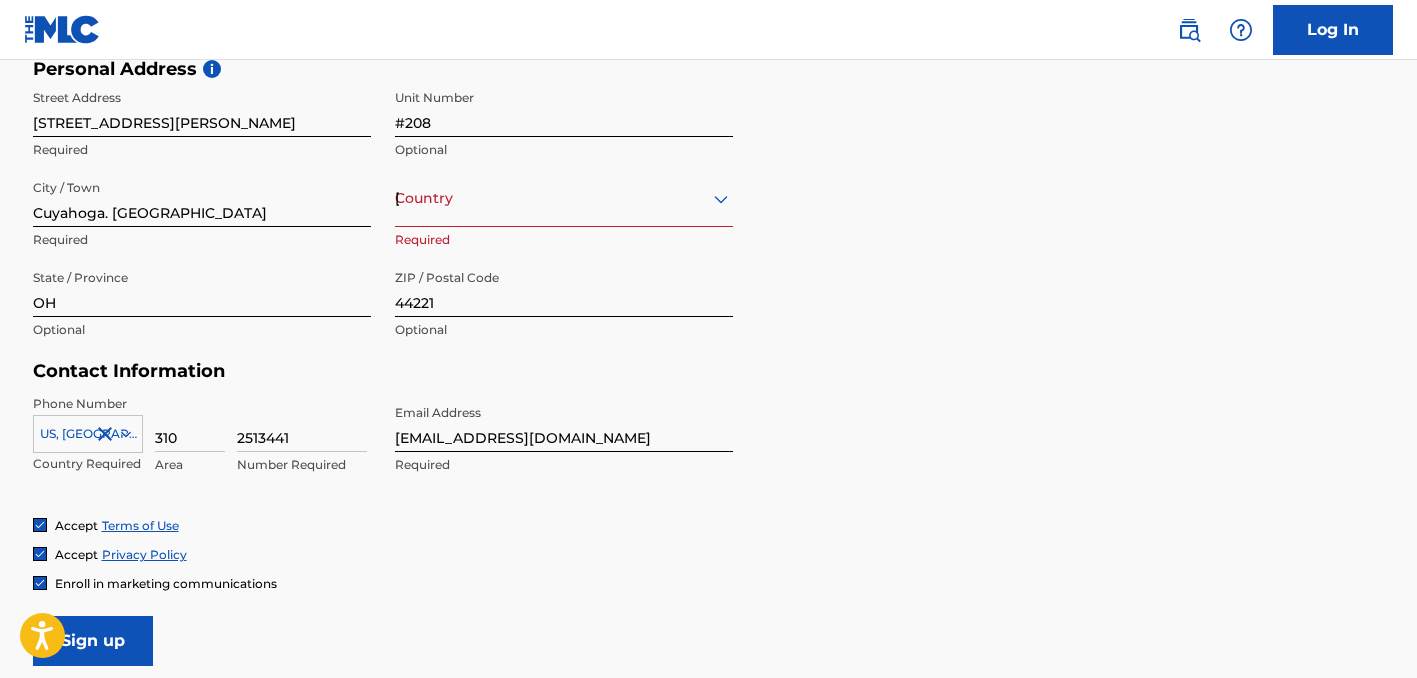 scroll, scrollTop: 689, scrollLeft: 0, axis: vertical 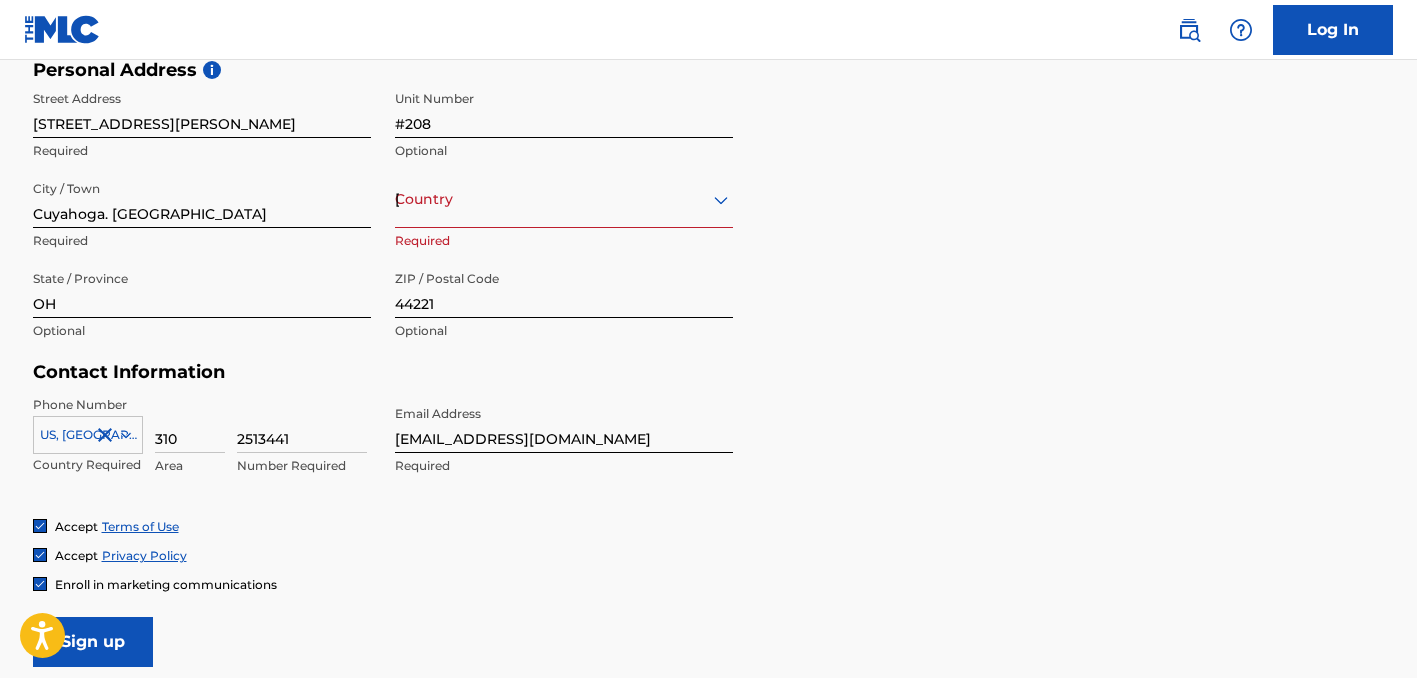 click on "Country [GEOGRAPHIC_DATA]" at bounding box center (564, 199) 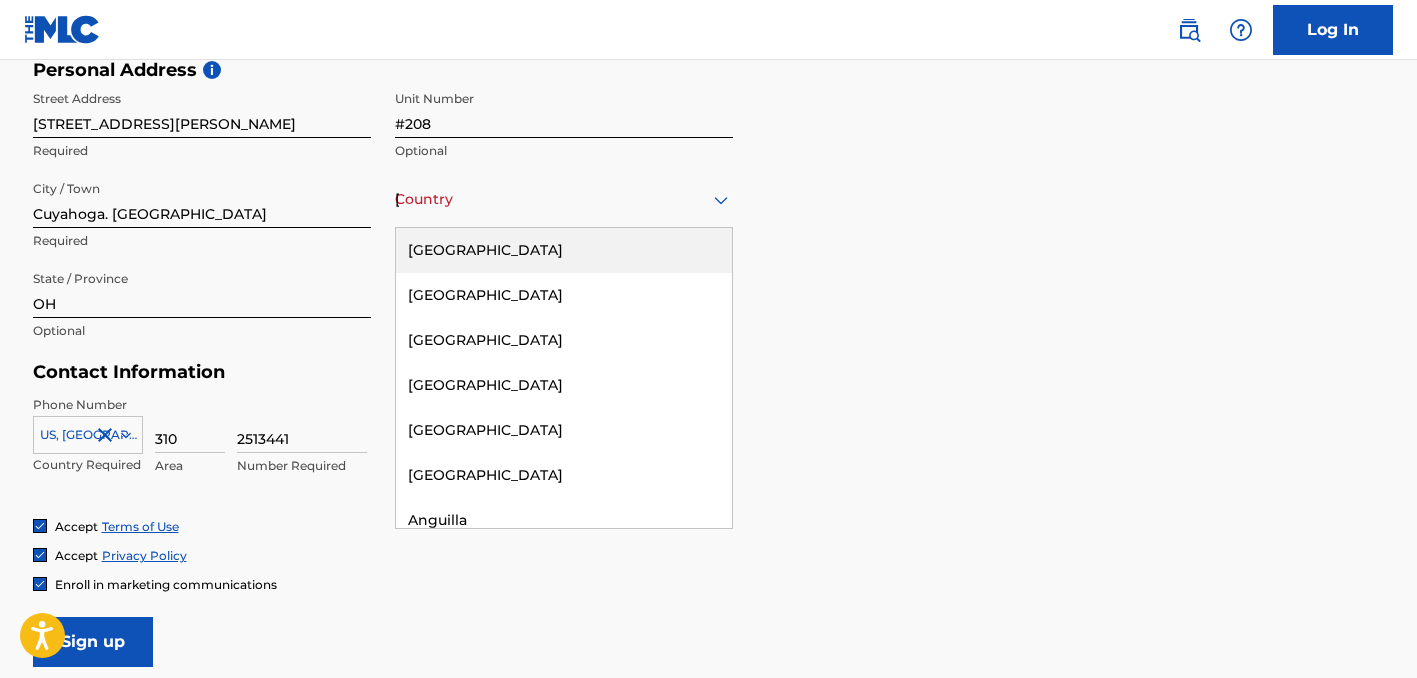 click on "[GEOGRAPHIC_DATA]" at bounding box center [564, 250] 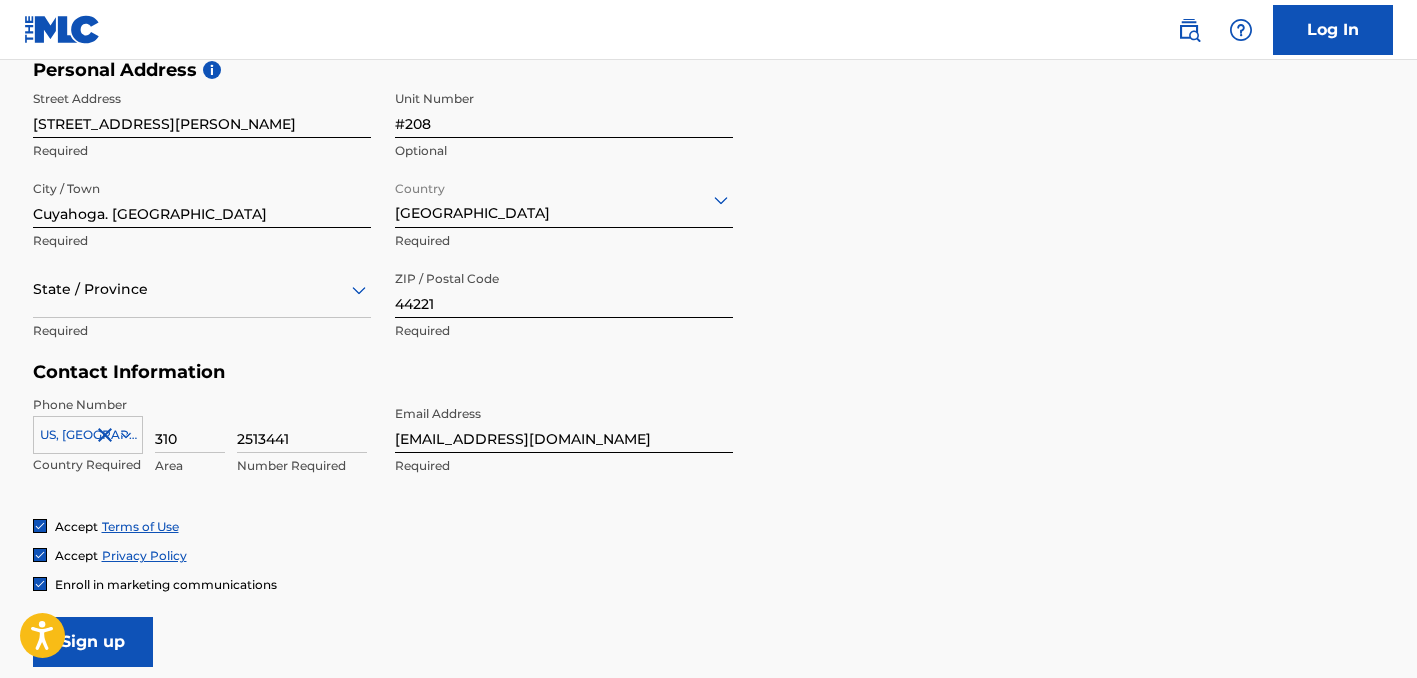 click on "Sign up" at bounding box center (93, 642) 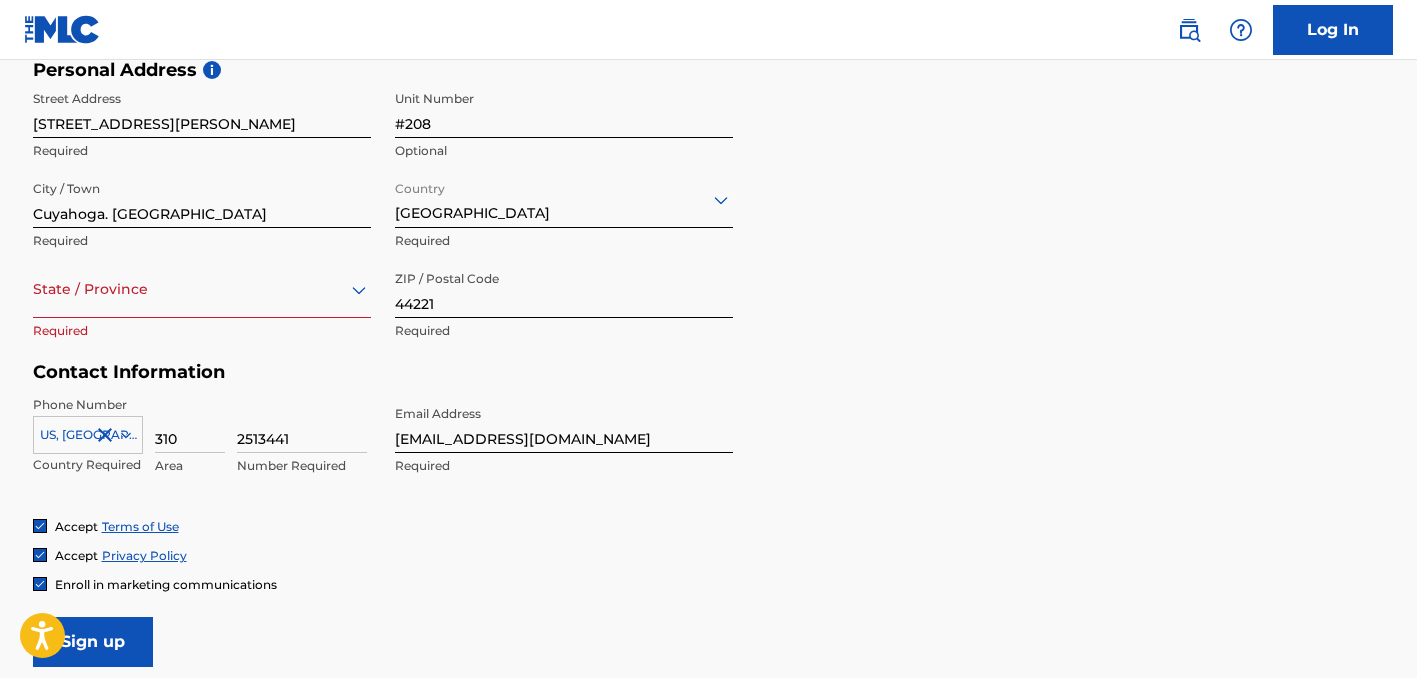 click at bounding box center (202, 289) 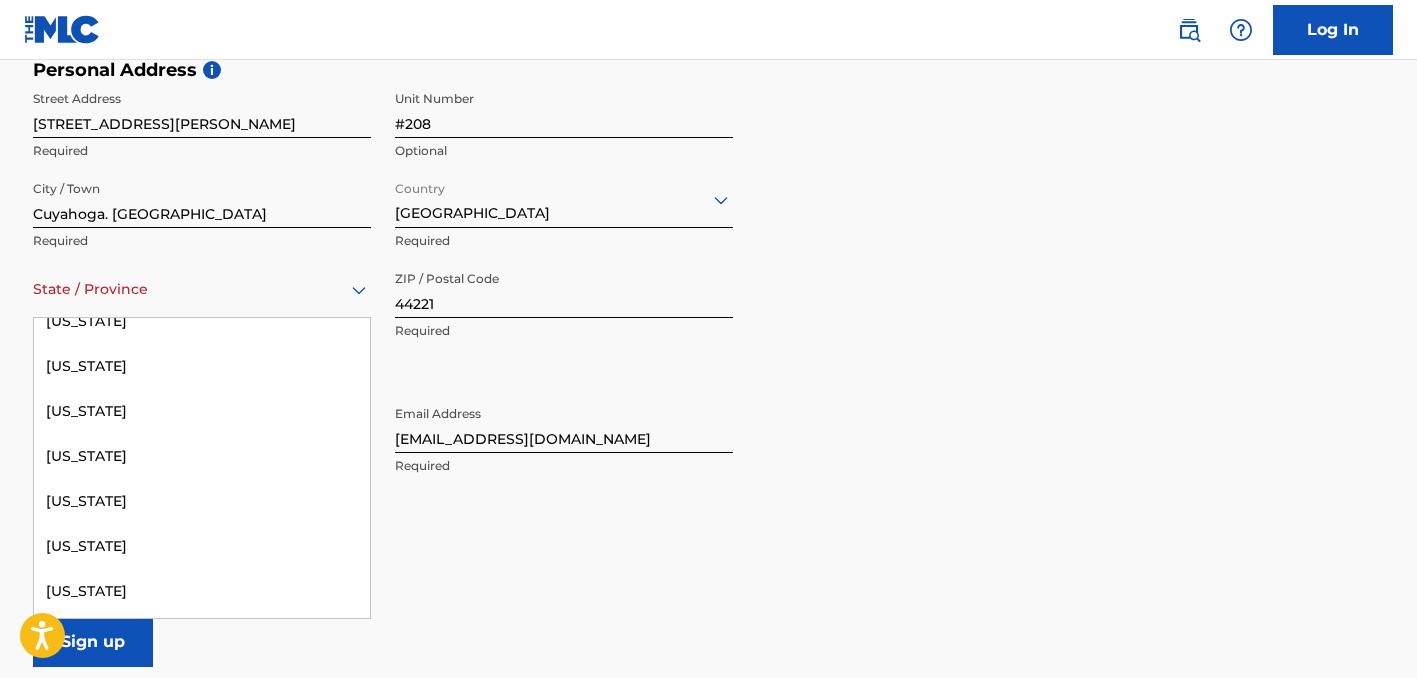 scroll, scrollTop: 1596, scrollLeft: 0, axis: vertical 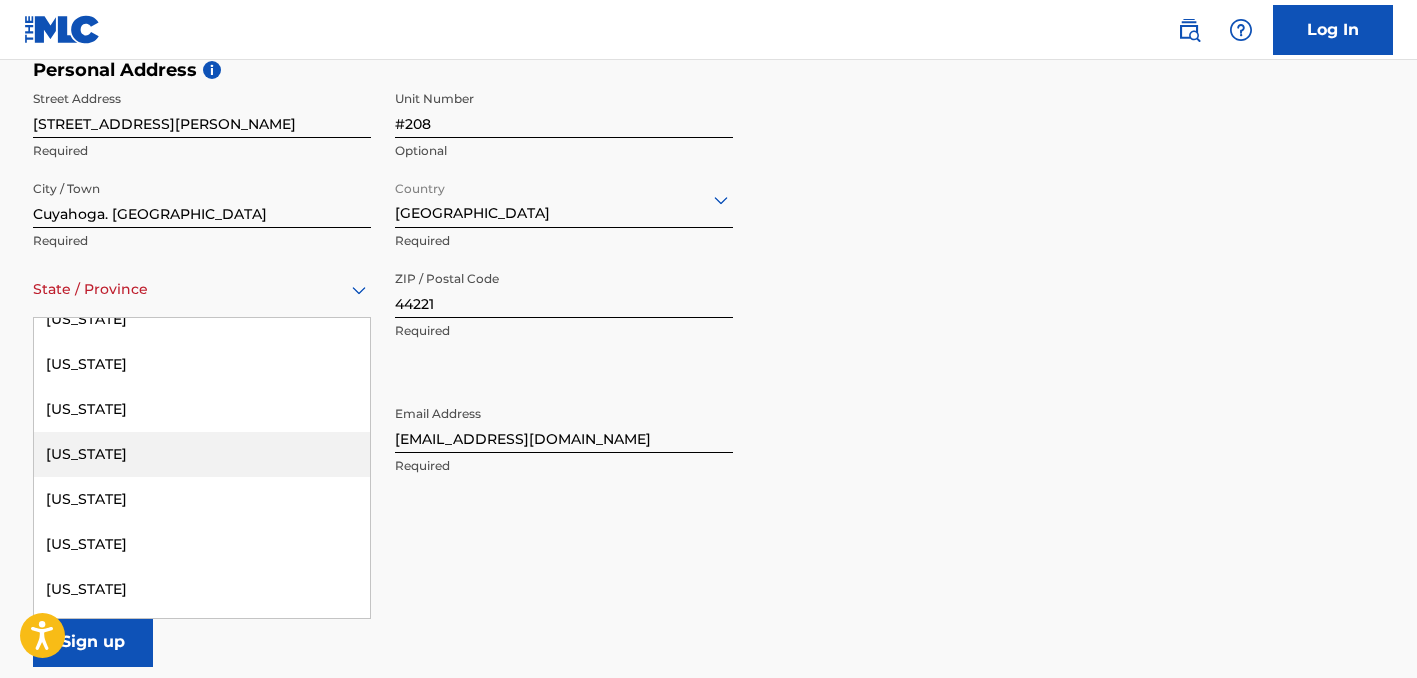 click on "[US_STATE]" at bounding box center (202, 454) 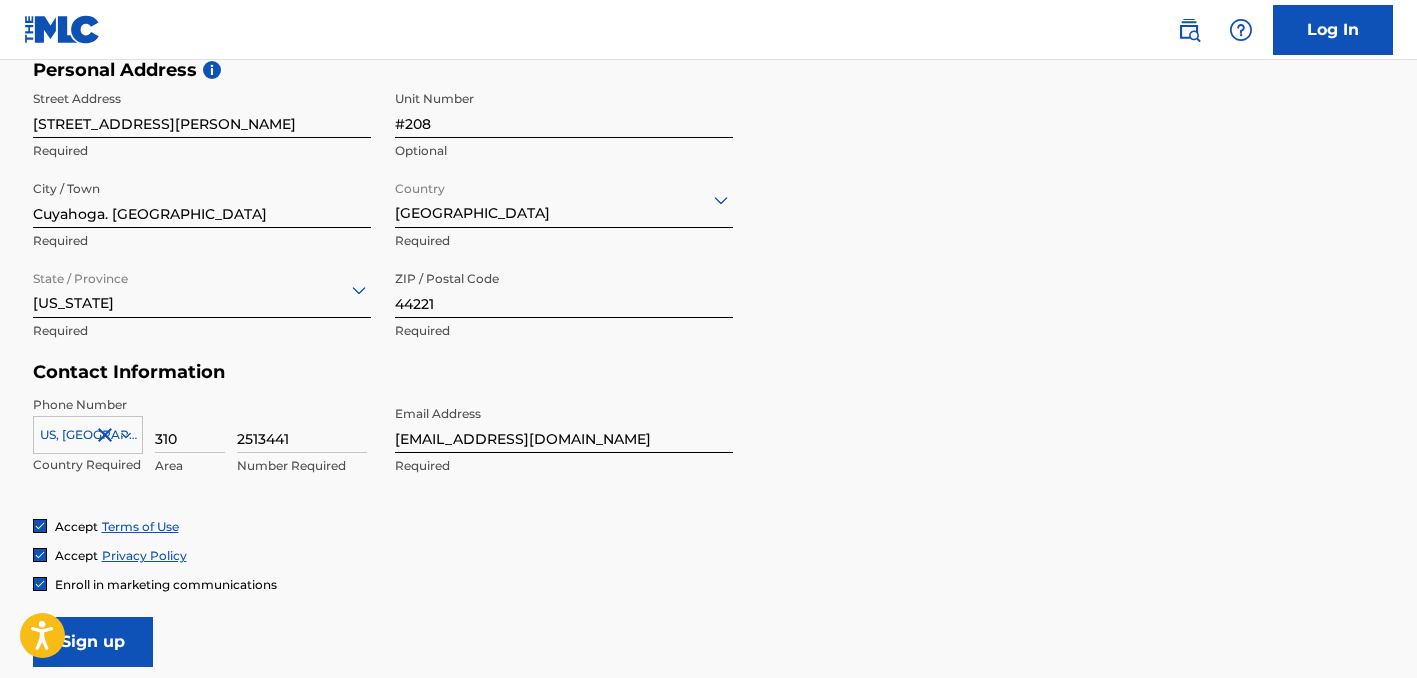 click on "Sign up" at bounding box center [93, 642] 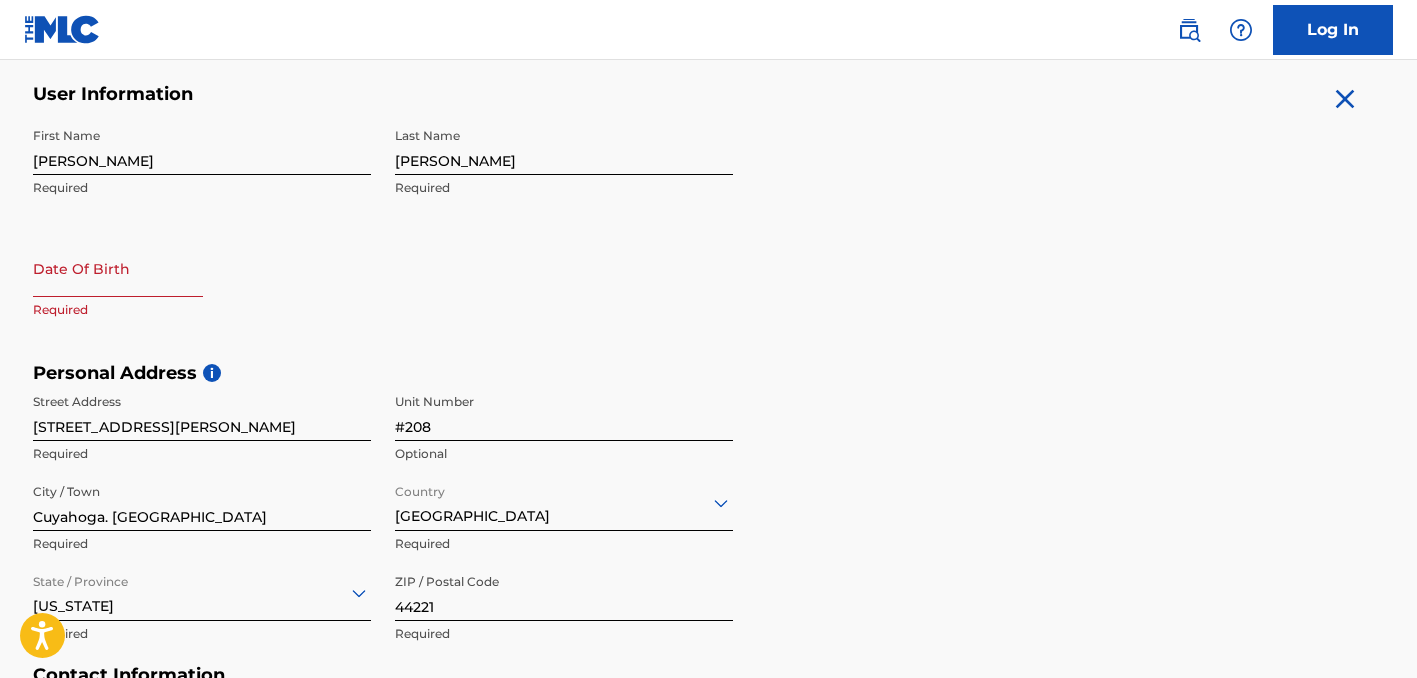 scroll, scrollTop: 384, scrollLeft: 0, axis: vertical 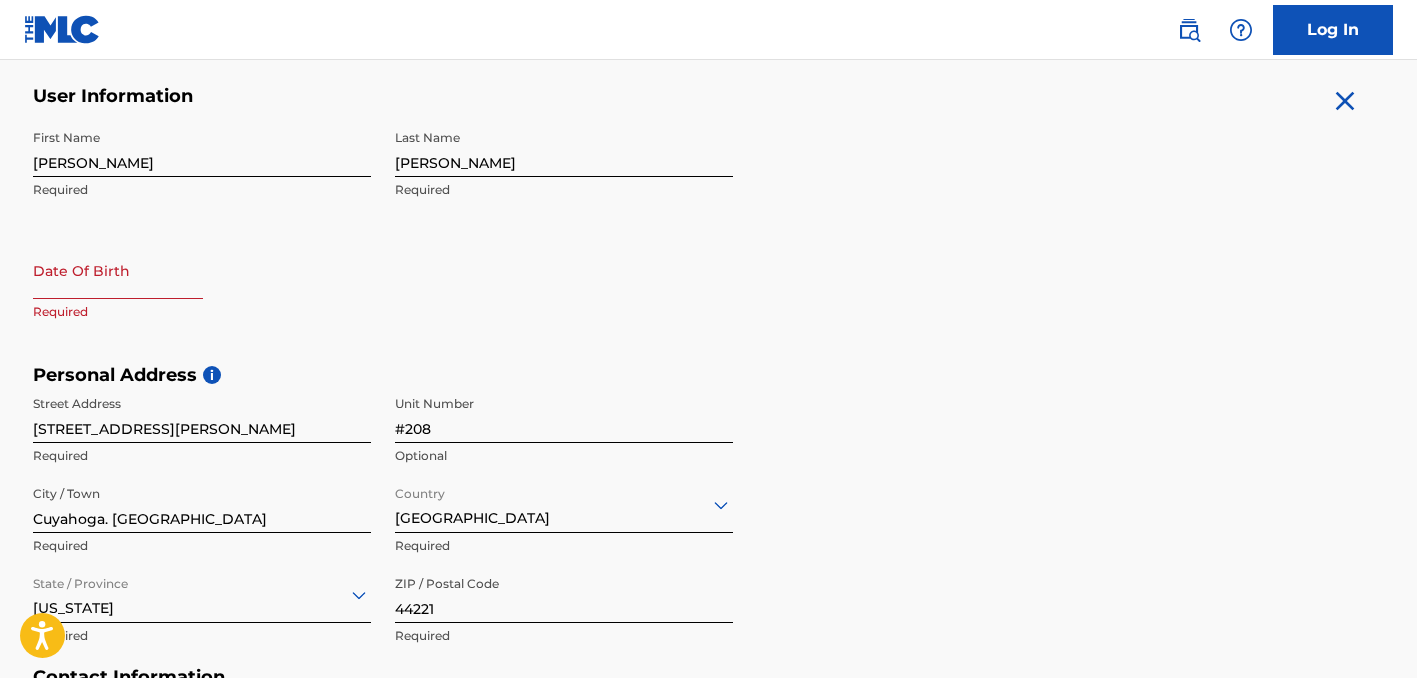 select on "6" 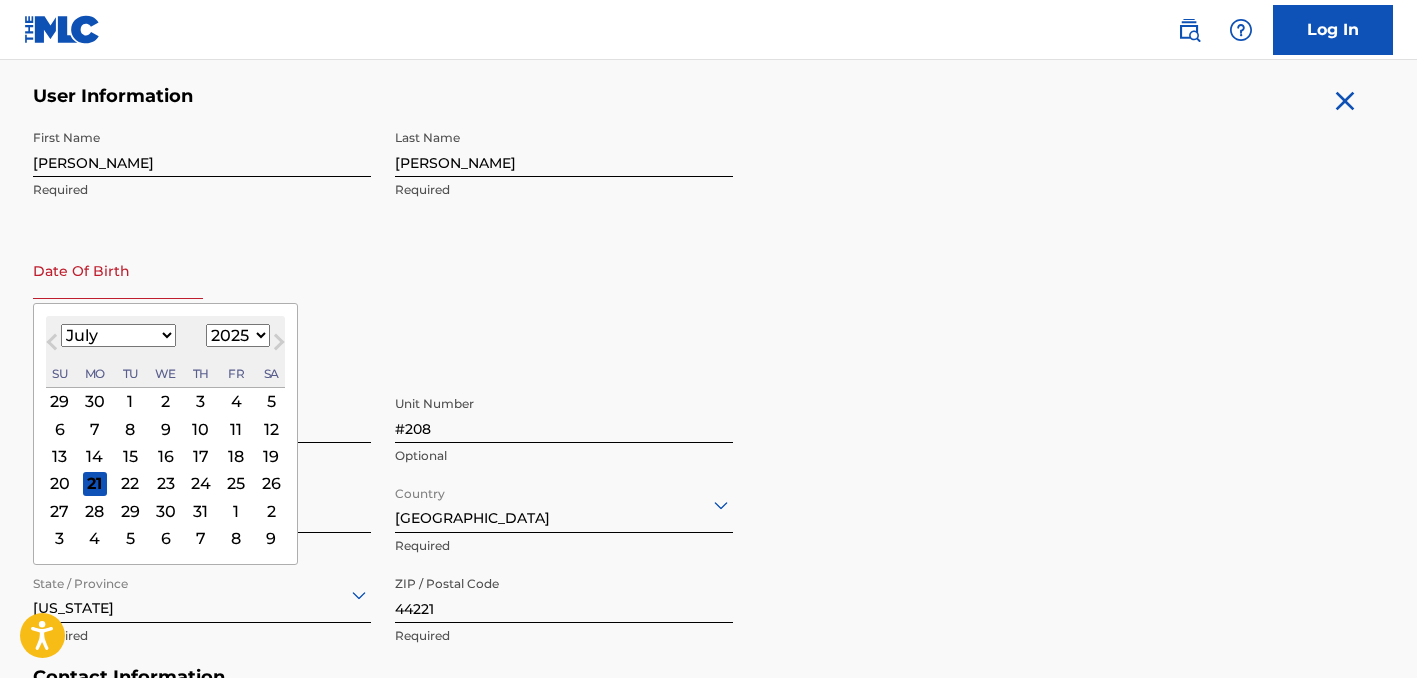 click at bounding box center (118, 270) 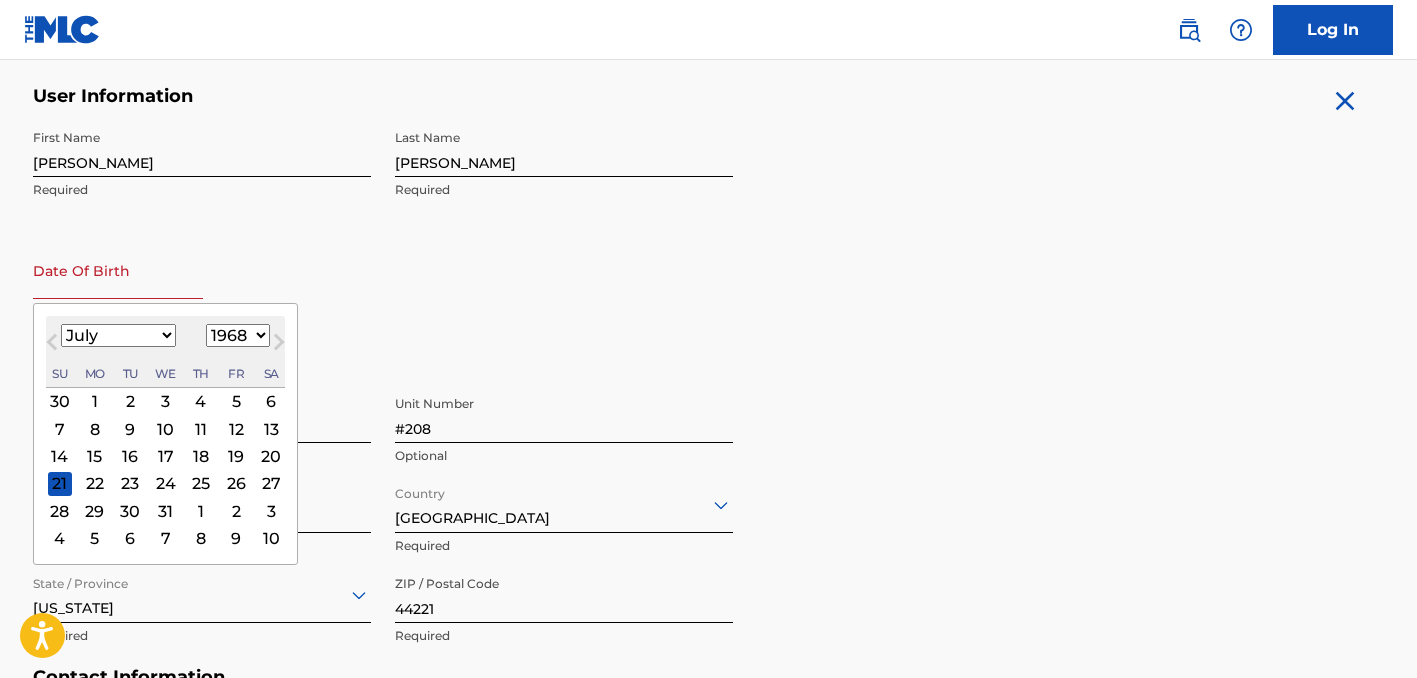 click on "January February March April May June July August September October November December" at bounding box center (118, 335) 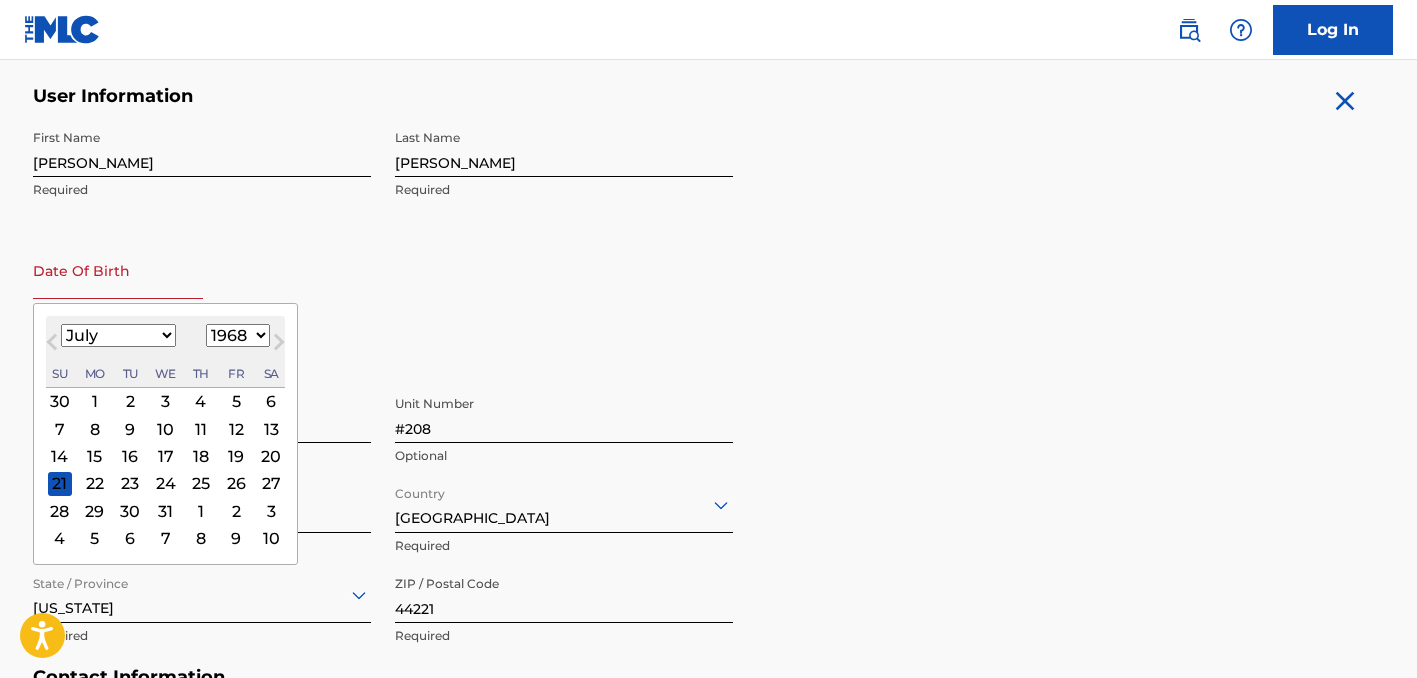 select on "5" 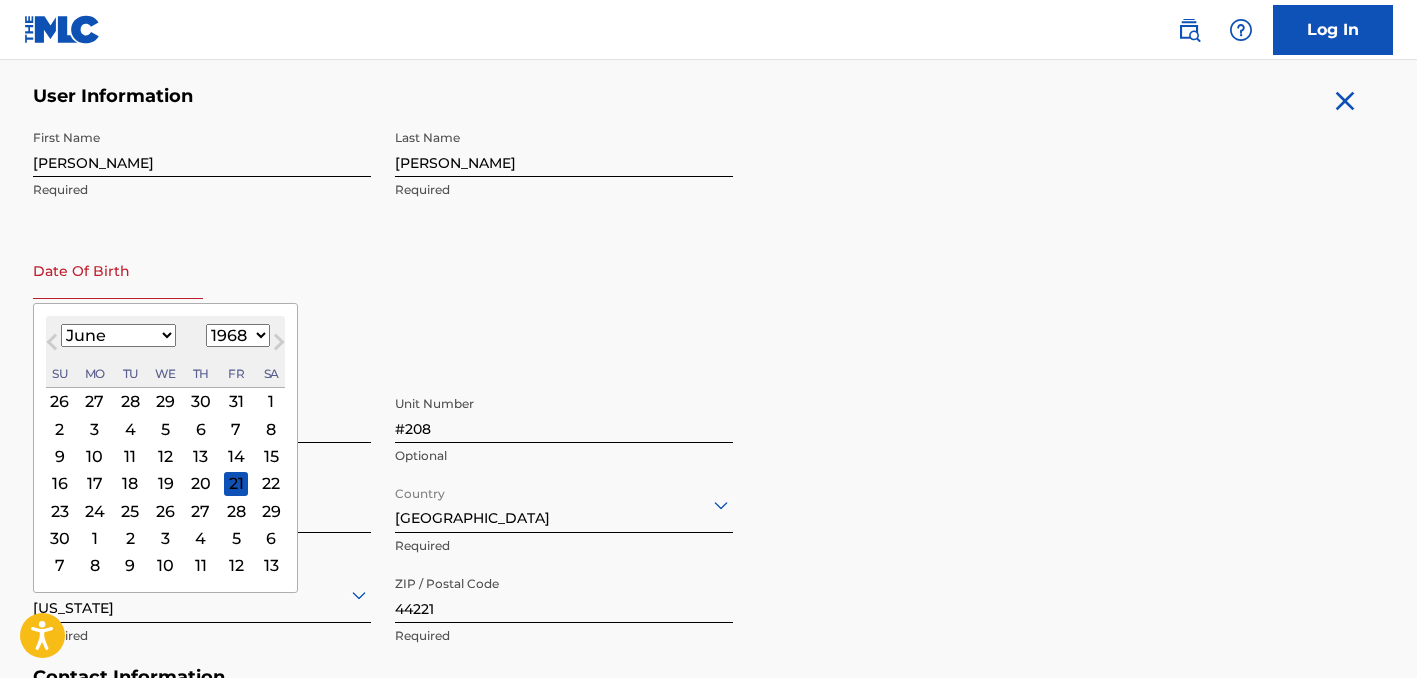 click on "27" at bounding box center (200, 511) 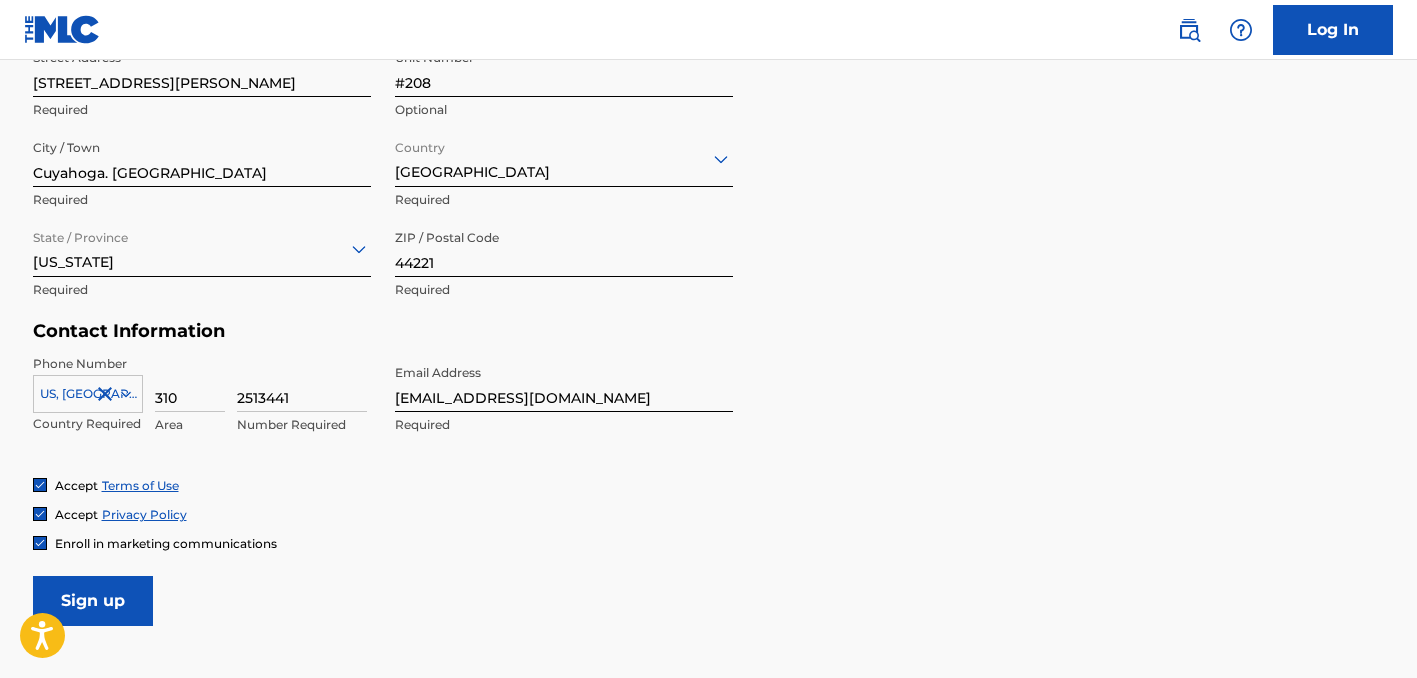 scroll, scrollTop: 731, scrollLeft: 0, axis: vertical 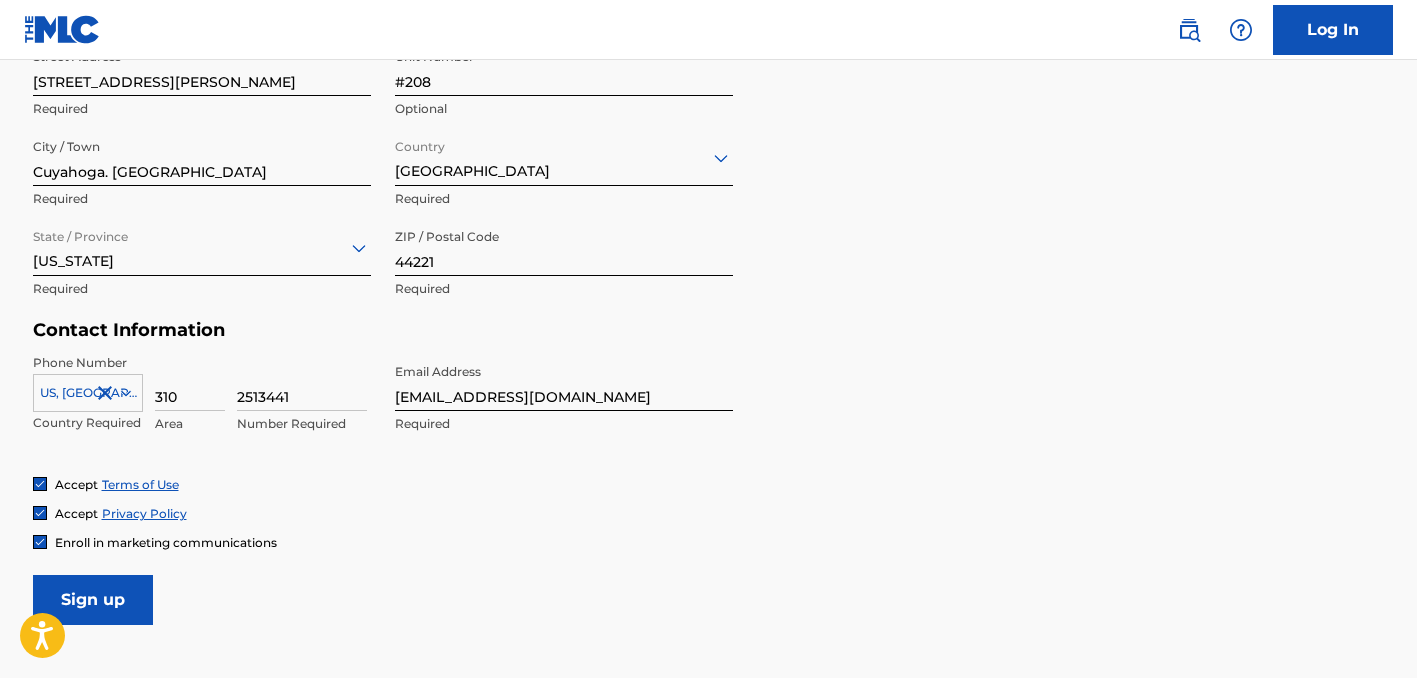 click on "Sign up" at bounding box center [93, 600] 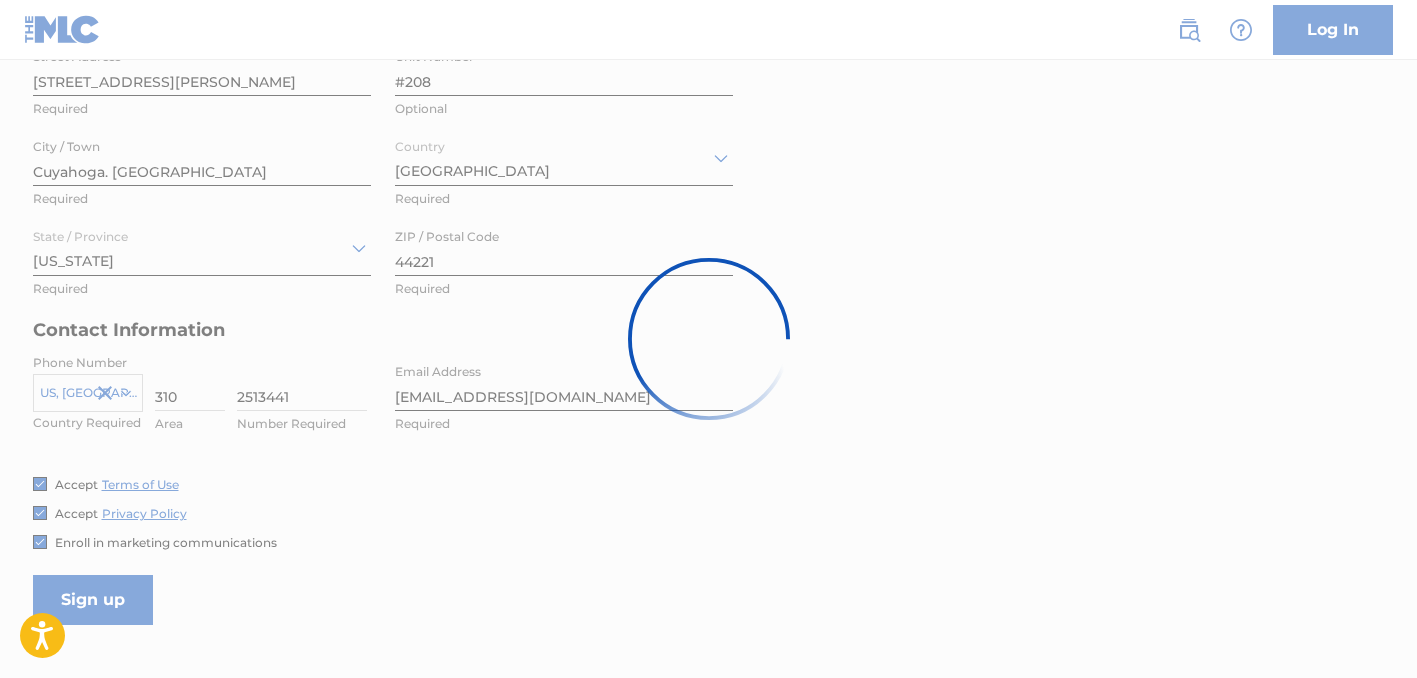 scroll, scrollTop: 0, scrollLeft: 0, axis: both 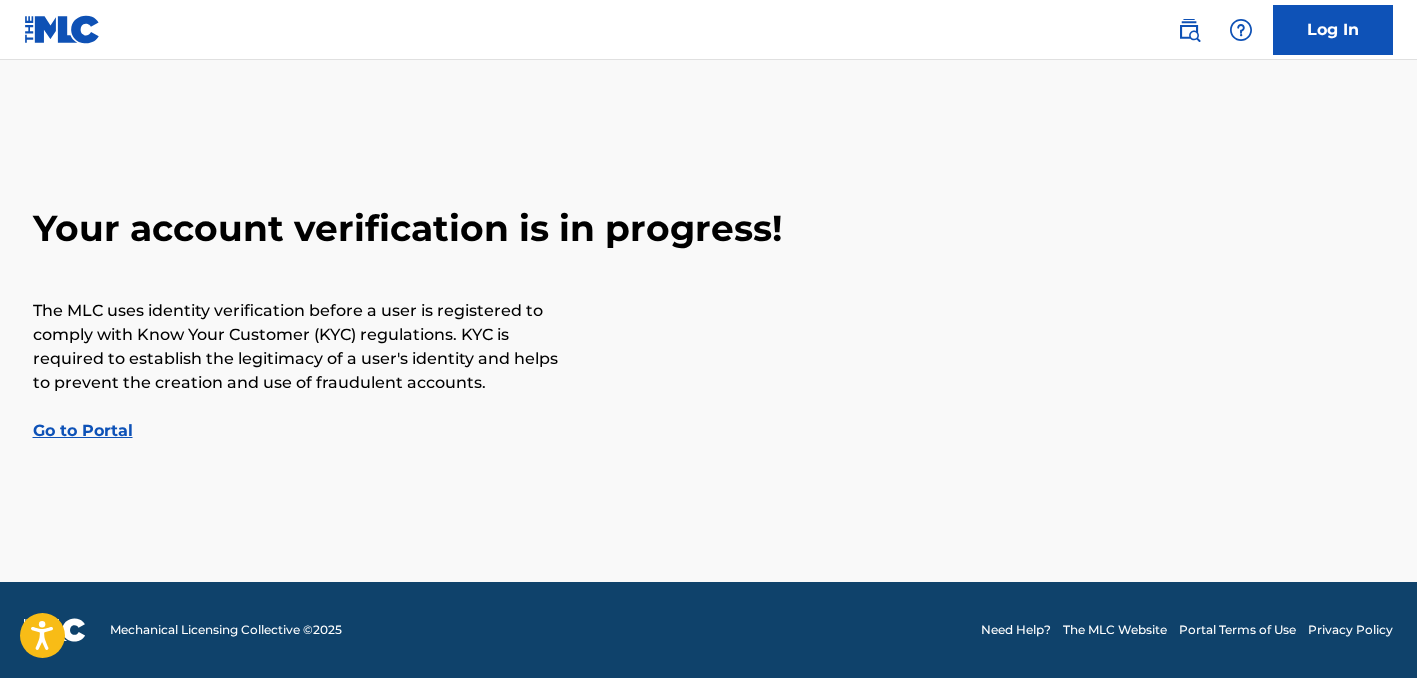 click on "Go to Portal" at bounding box center [83, 430] 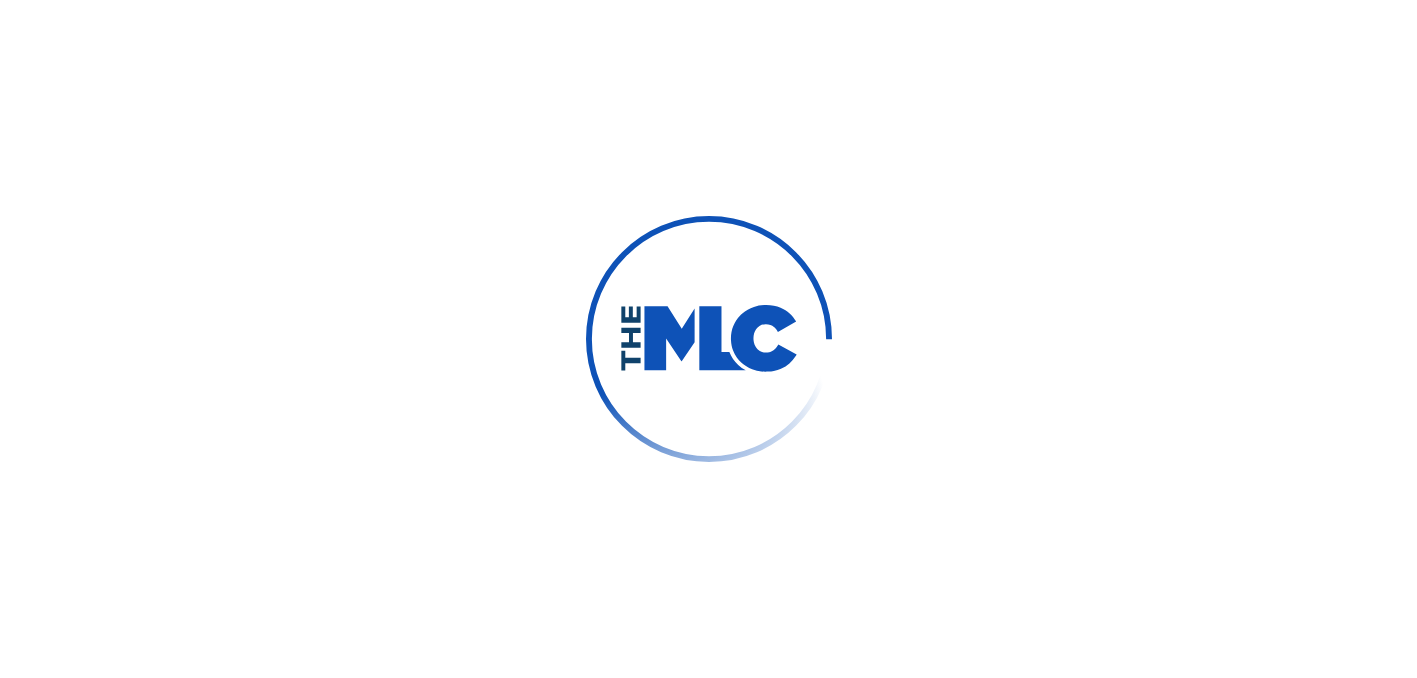 scroll, scrollTop: 0, scrollLeft: 0, axis: both 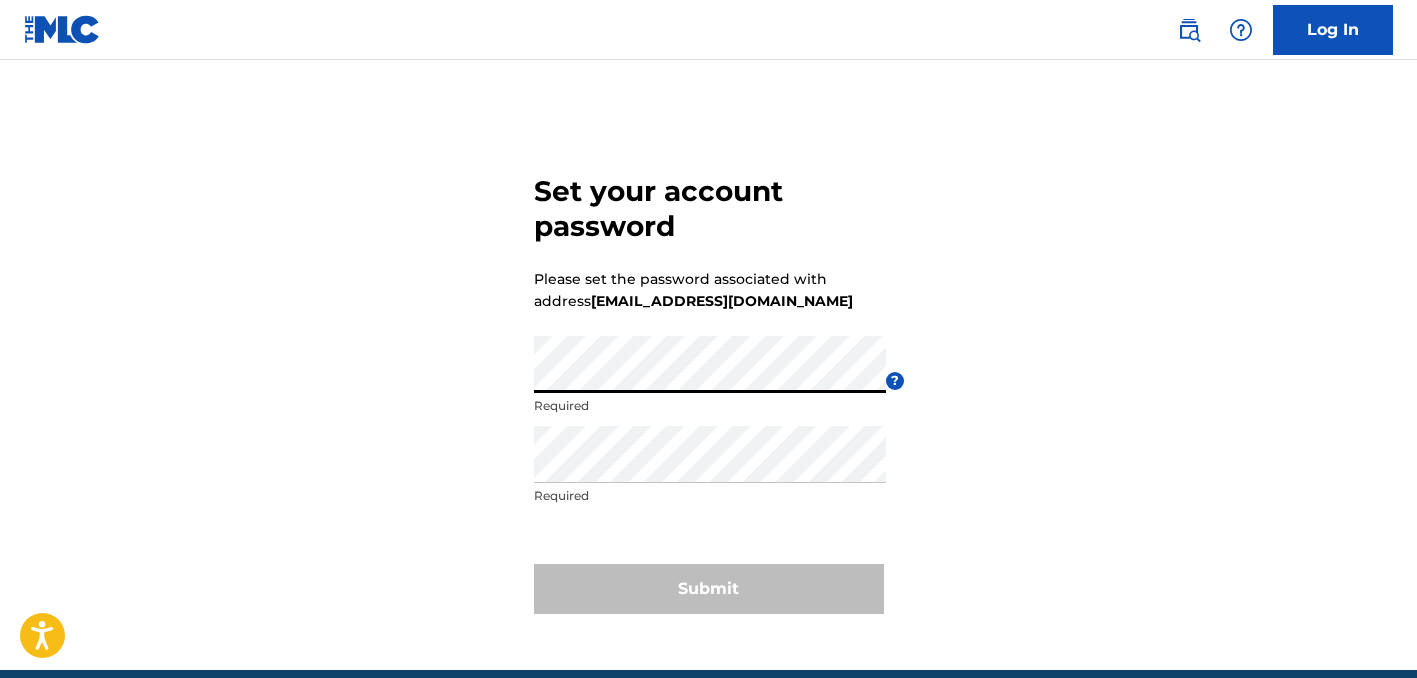 click on "Set your account password Please set the password associated with   address  [EMAIL_ADDRESS][DOMAIN_NAME] Password   Required ? Re enter password   Required Submit" at bounding box center (709, 390) 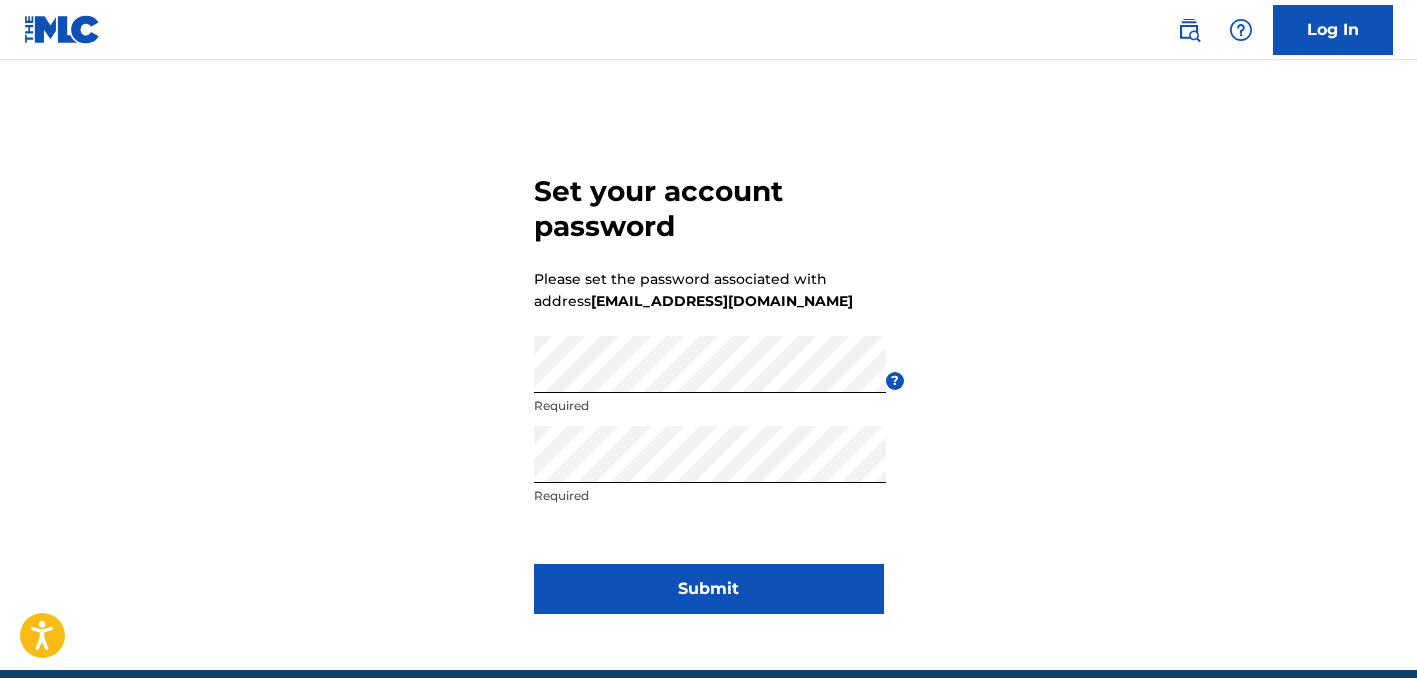 click on "Submit" at bounding box center [709, 589] 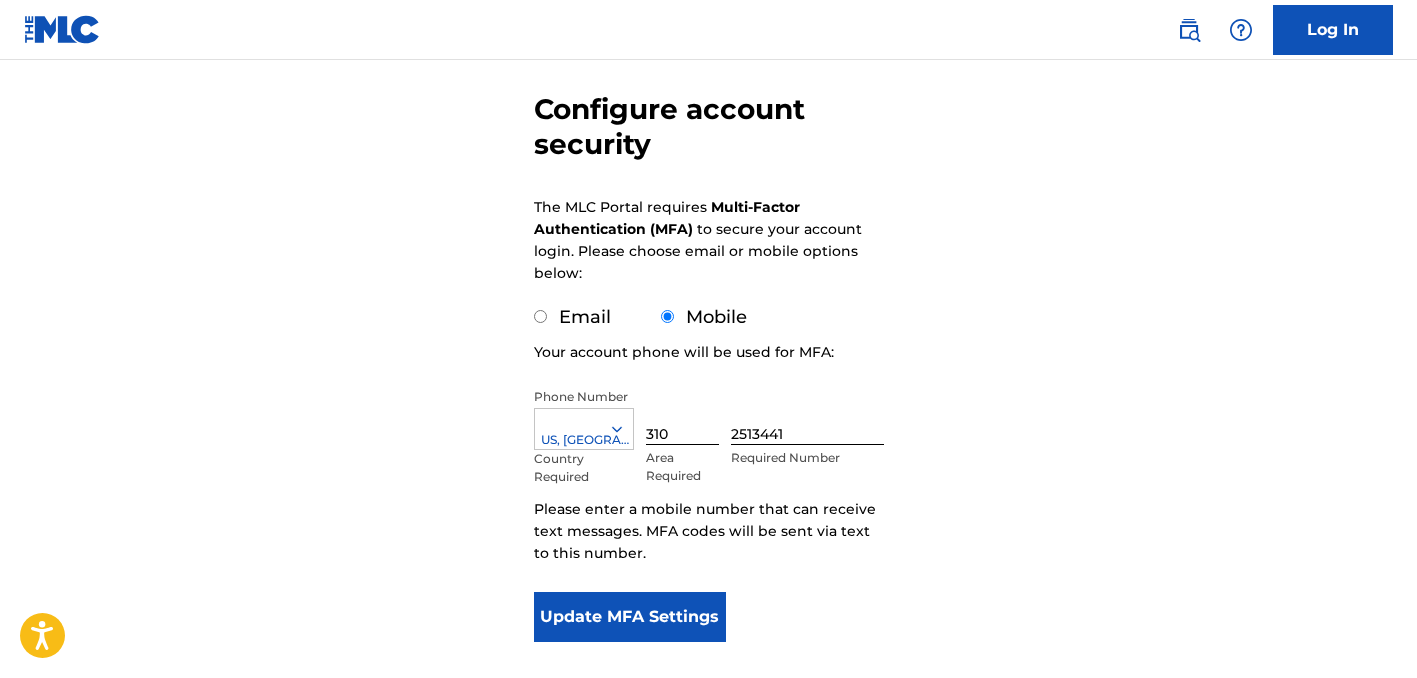 scroll, scrollTop: 174, scrollLeft: 0, axis: vertical 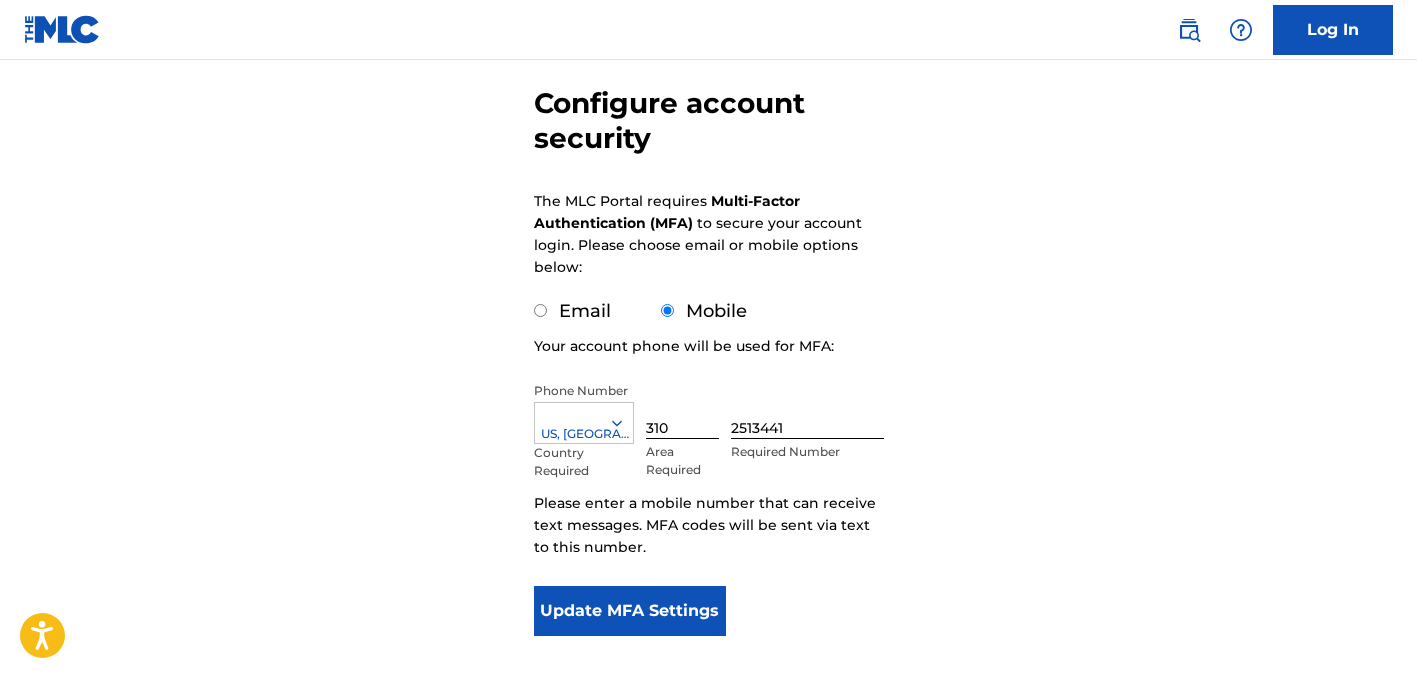 click on "Update MFA Settings" at bounding box center [630, 611] 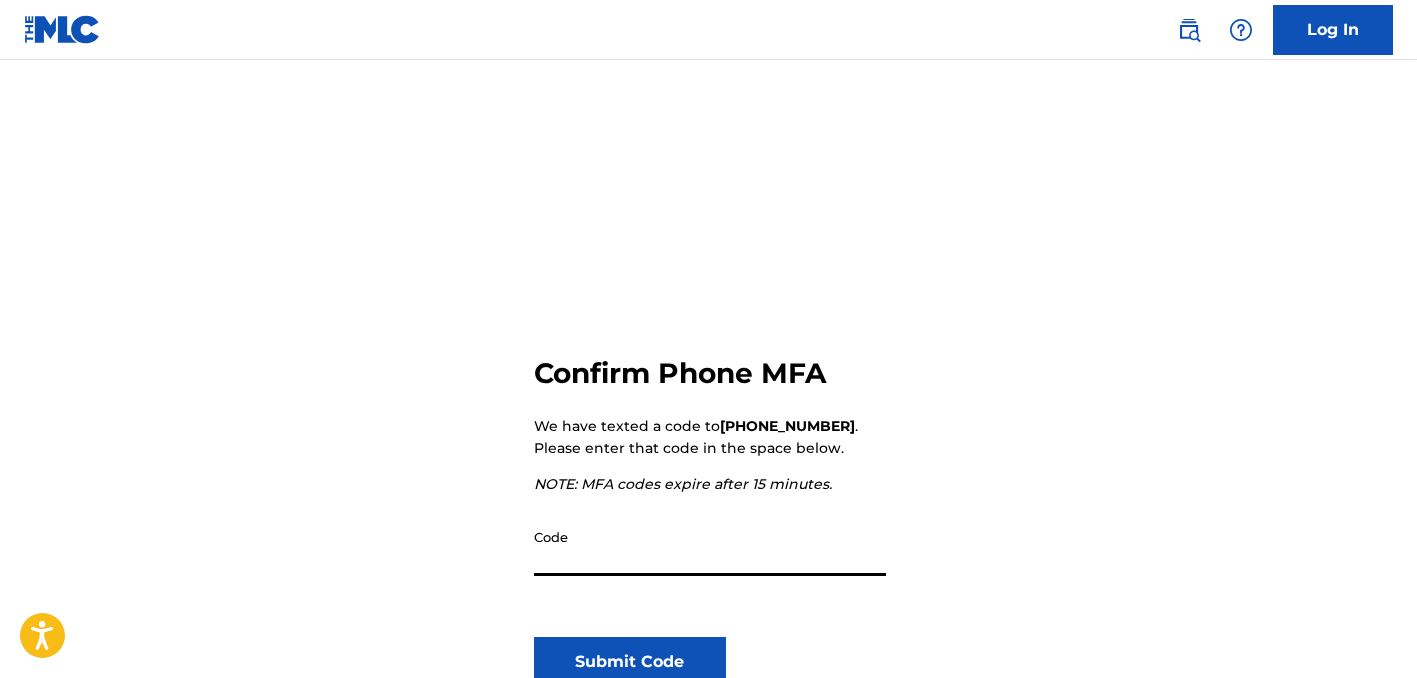 click on "Code" at bounding box center (710, 547) 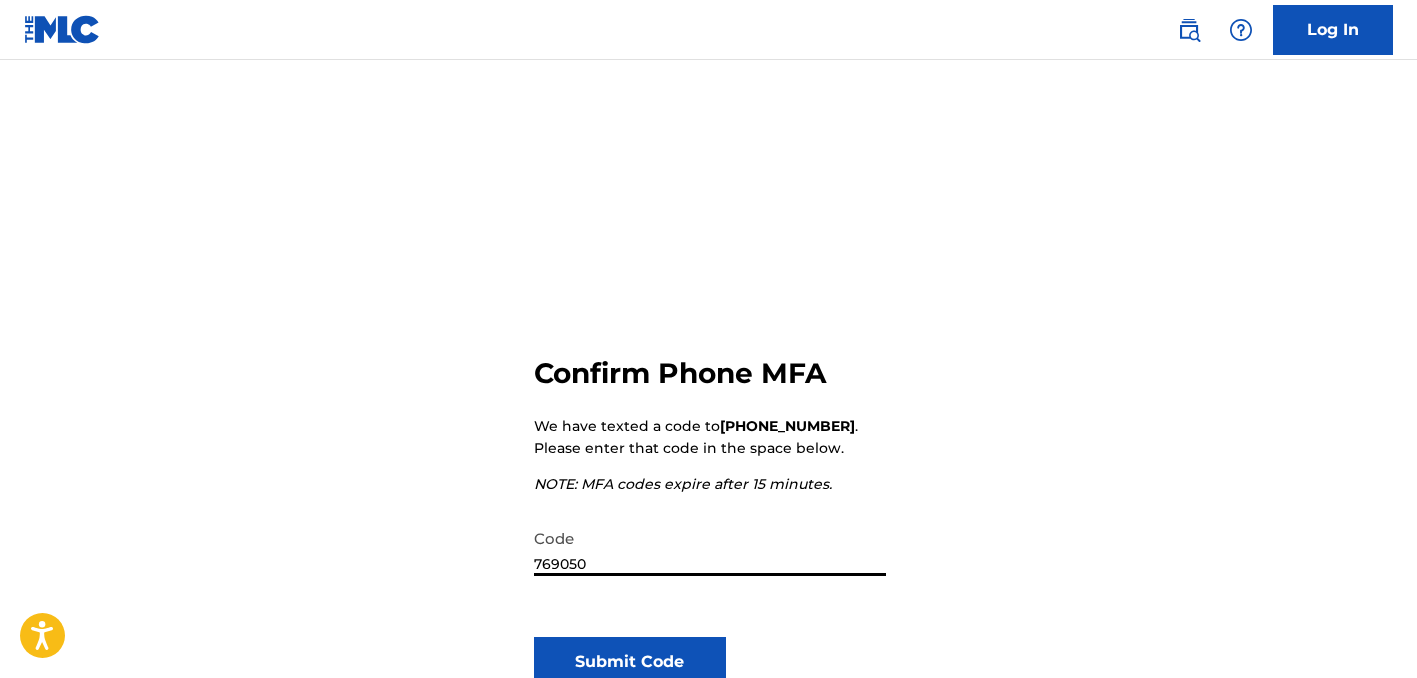 type on "769050" 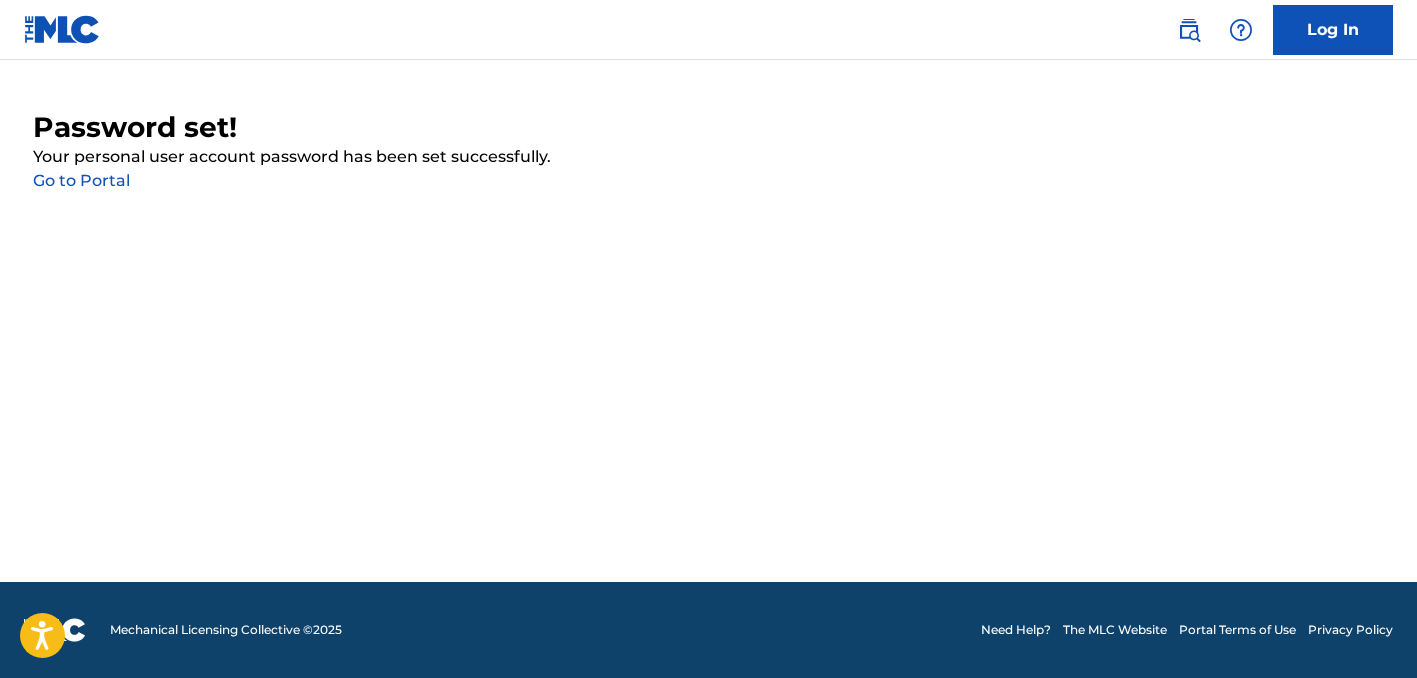 click on "Go to Portal" at bounding box center [81, 180] 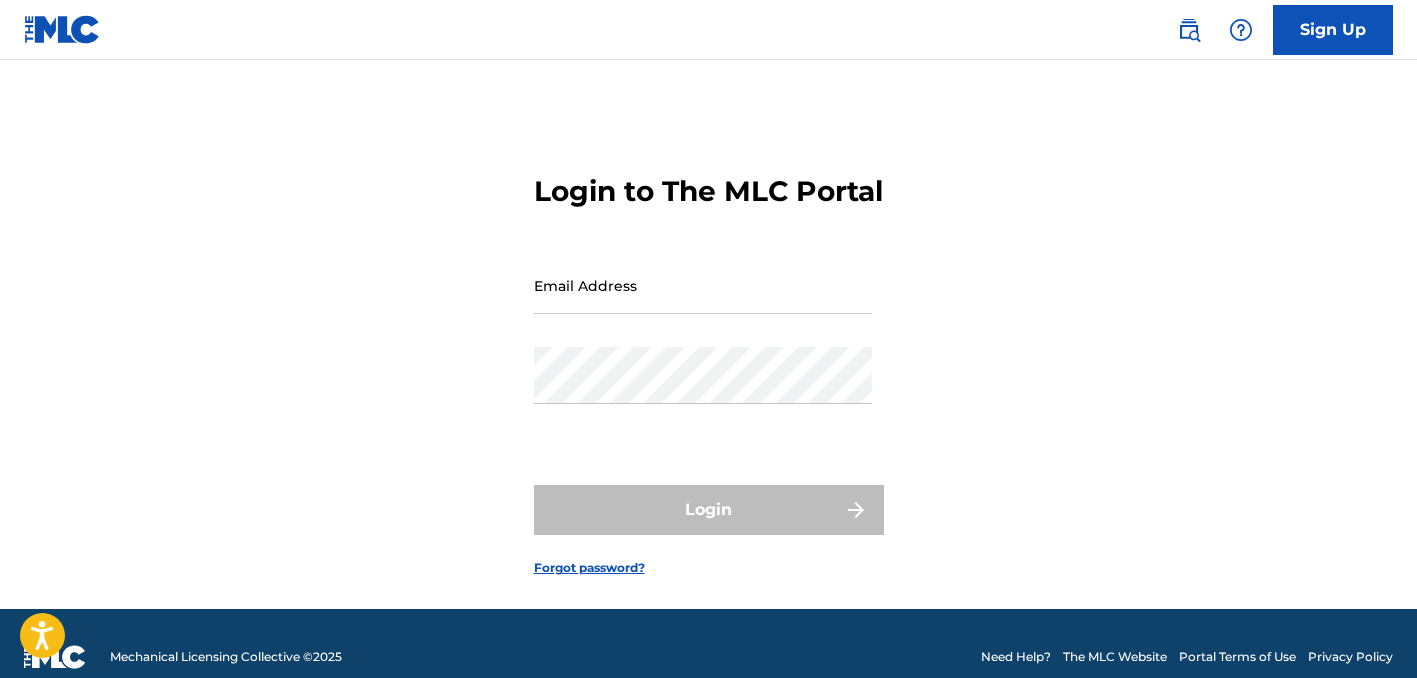 click on "Email Address" at bounding box center (703, 285) 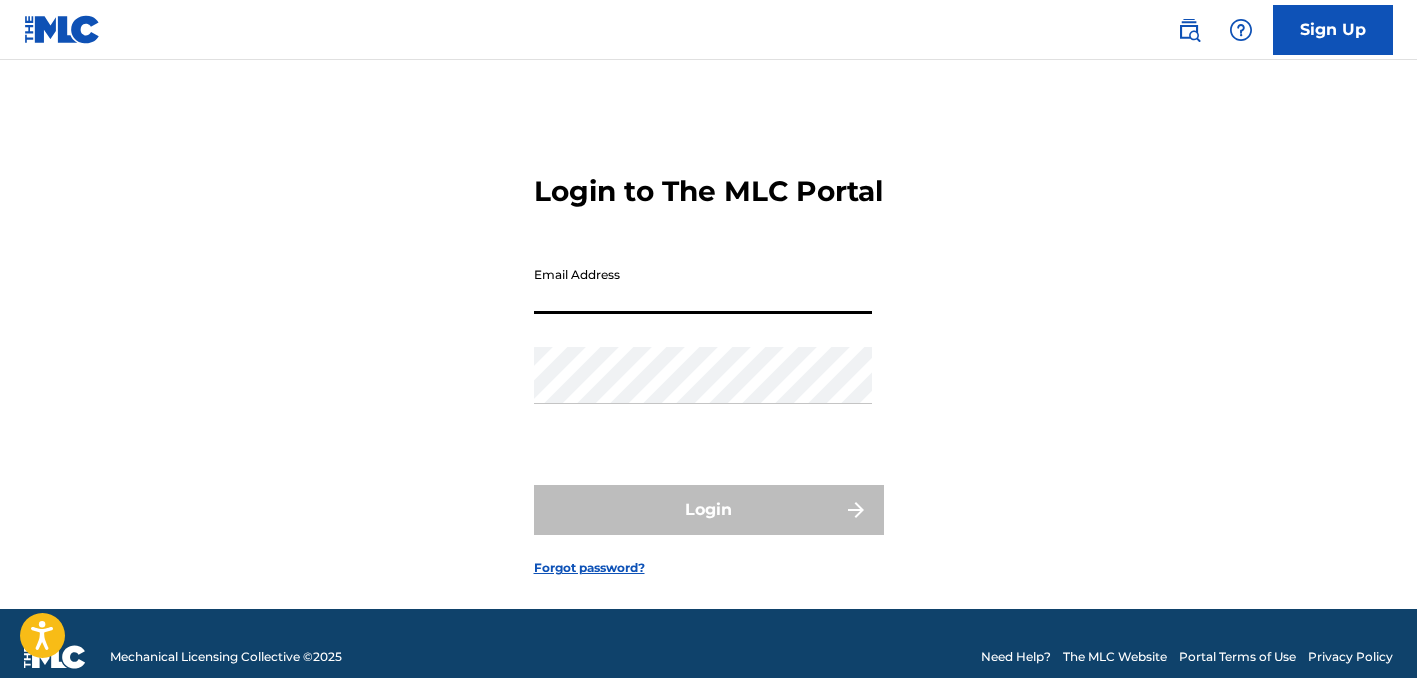 type on "[EMAIL_ADDRESS][DOMAIN_NAME]" 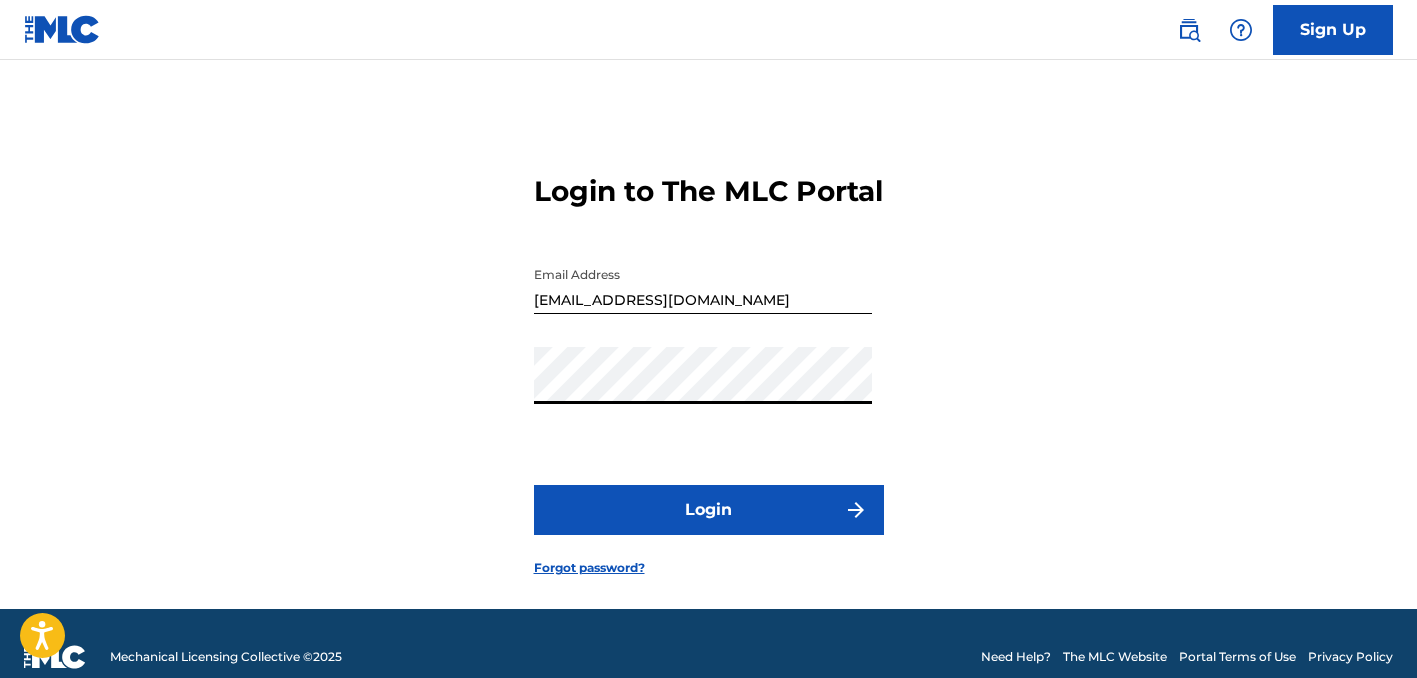 click on "Login to The MLC Portal Email Address iwarble2@gmail.com Password Login Forgot password?" at bounding box center (709, 359) 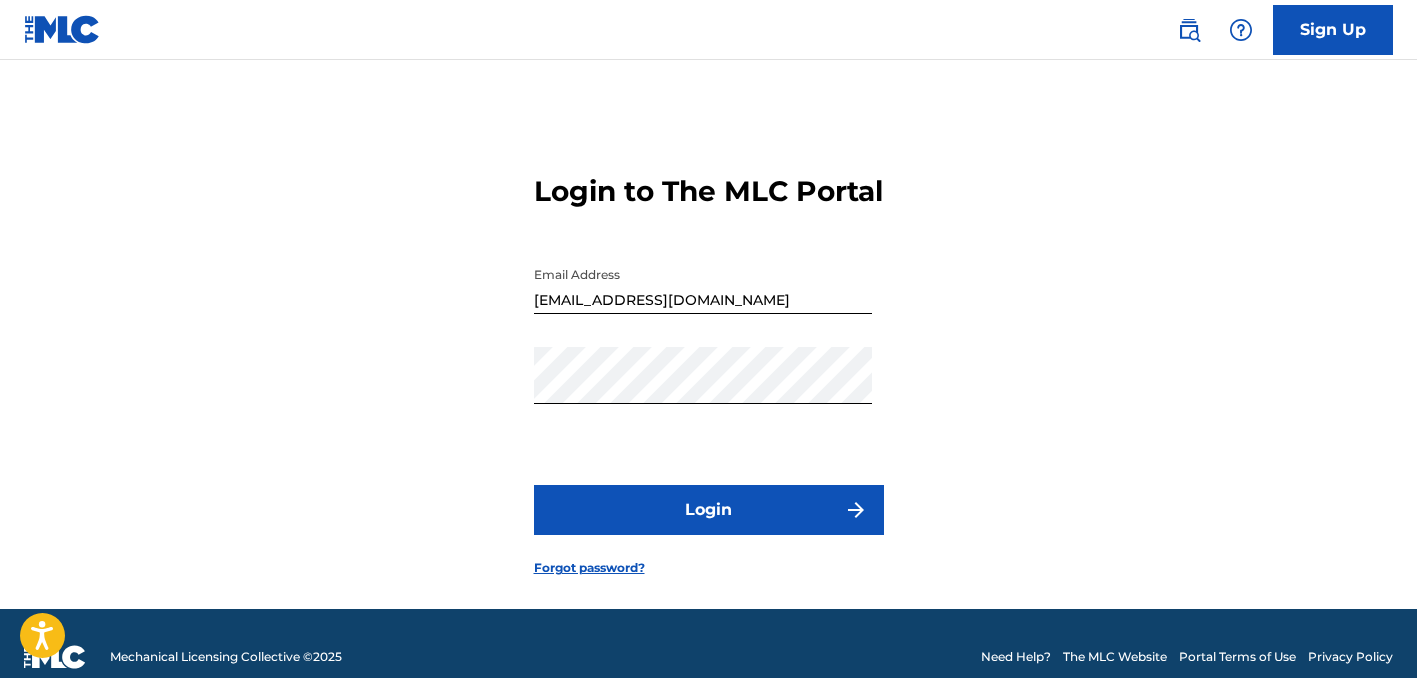 click on "Login" at bounding box center [709, 510] 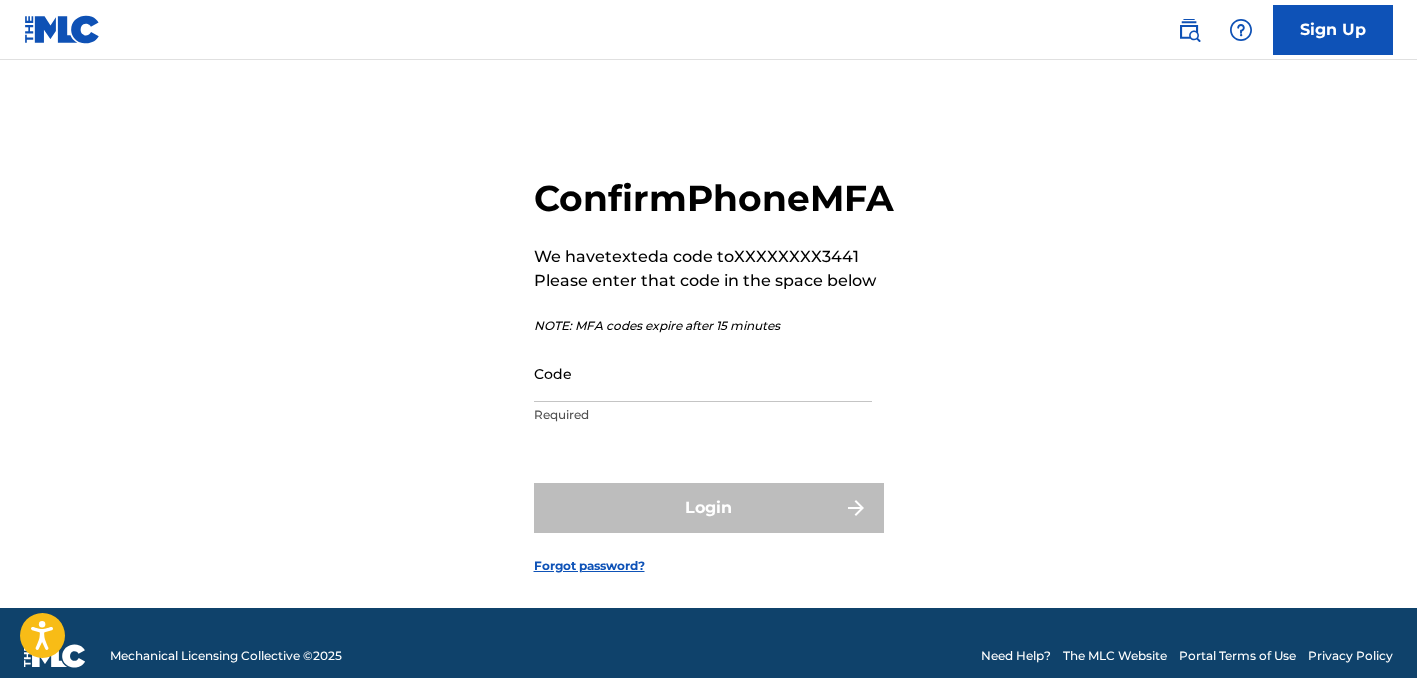click on "Code" at bounding box center (703, 373) 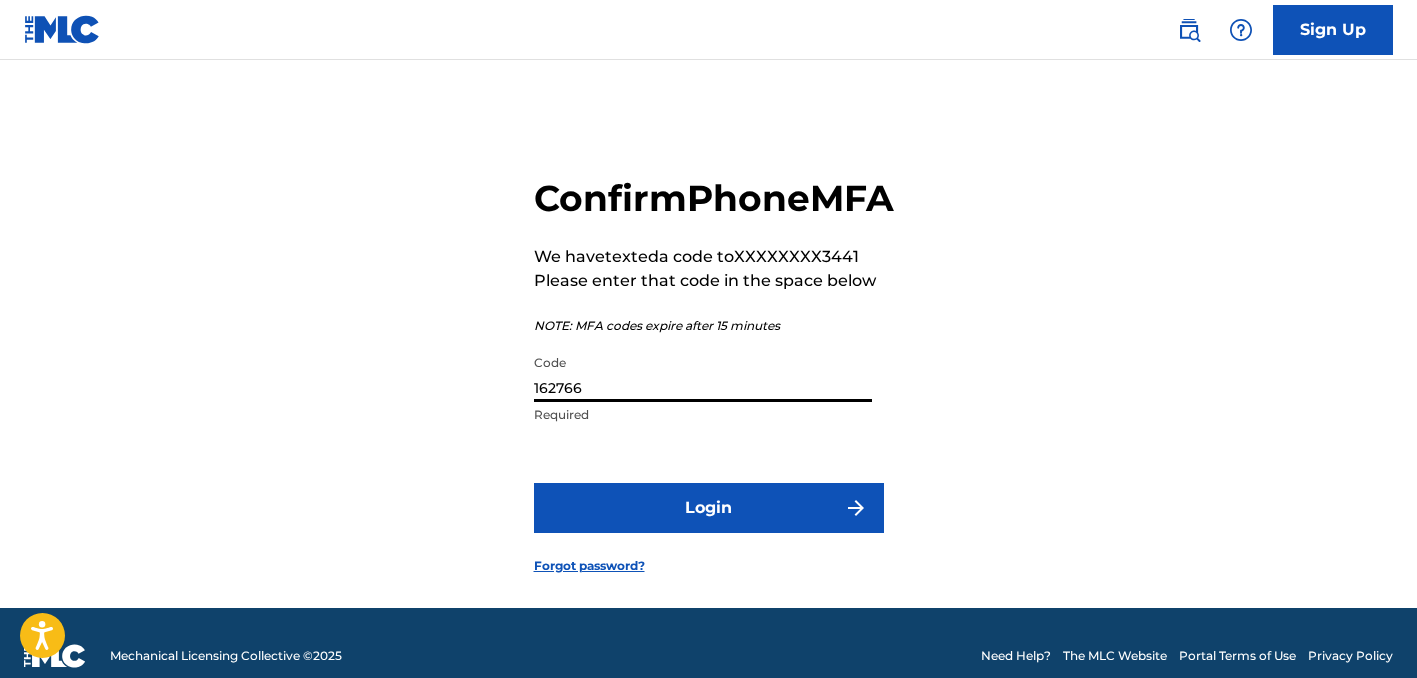type on "162766" 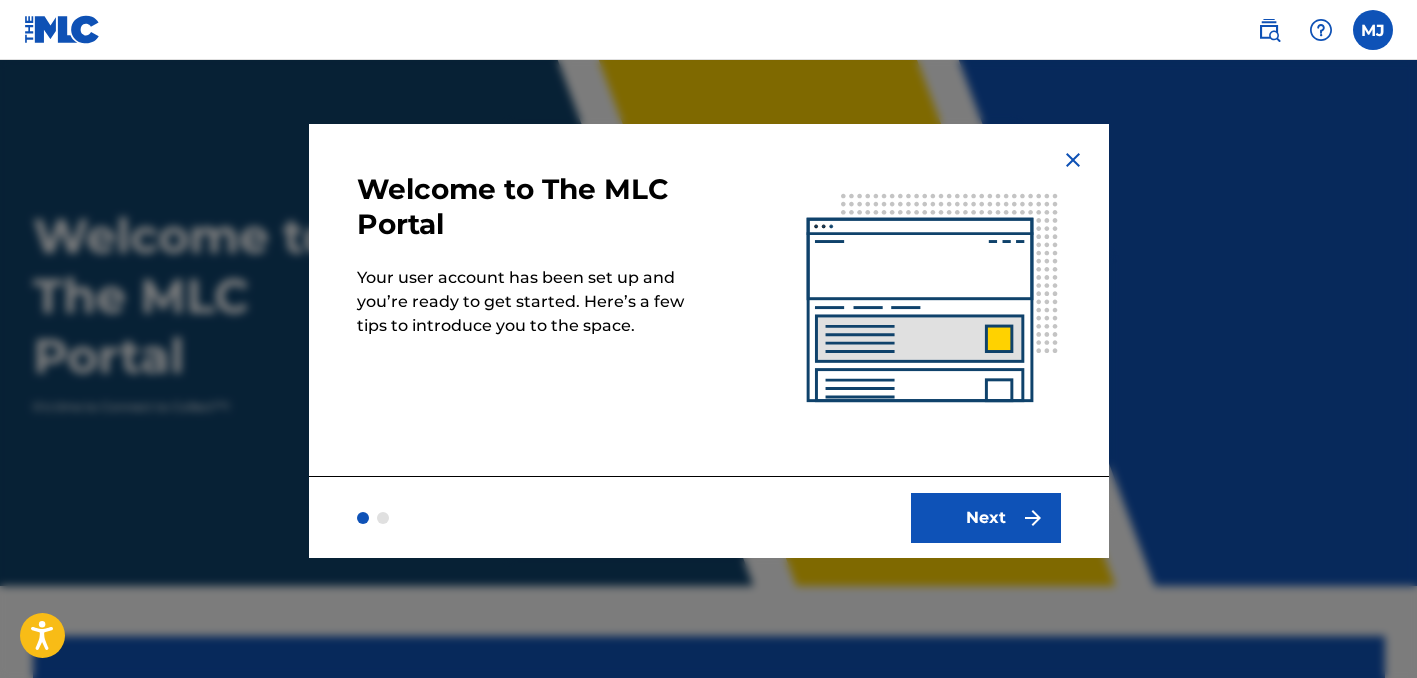 scroll, scrollTop: 0, scrollLeft: 0, axis: both 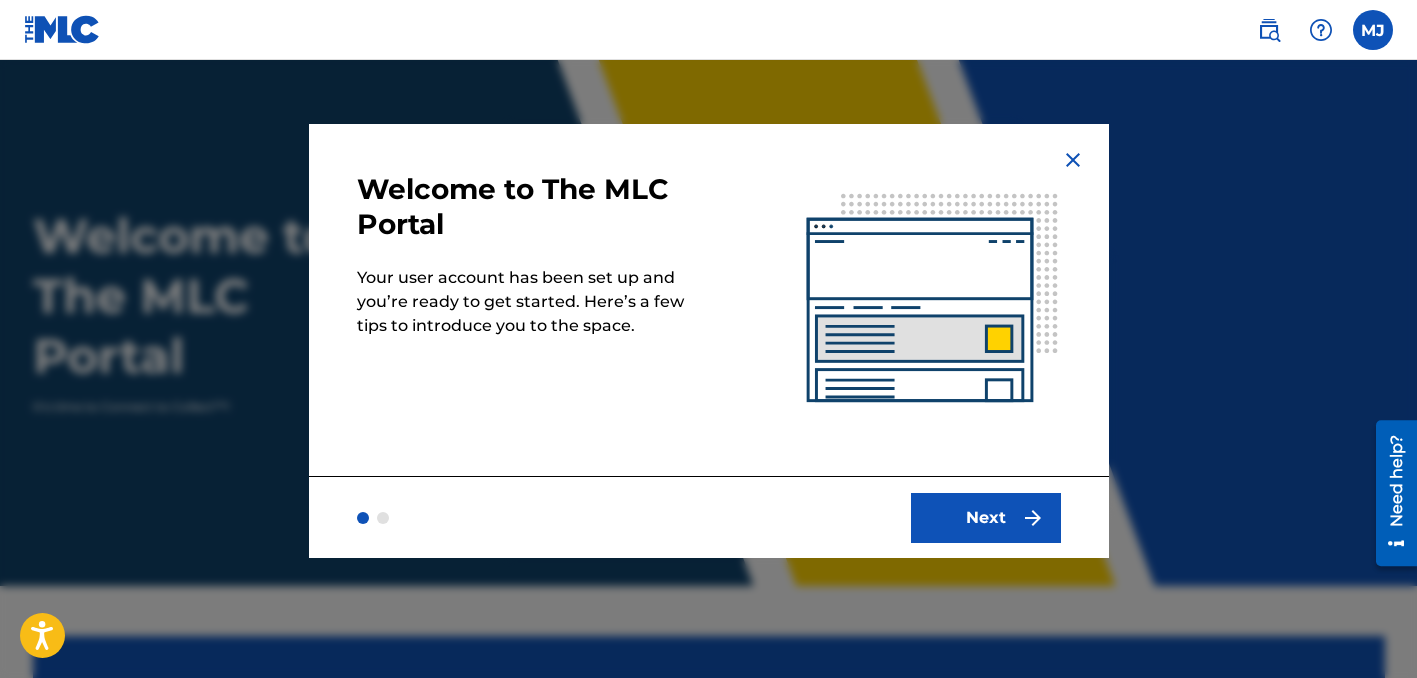 click on "Next" at bounding box center (986, 518) 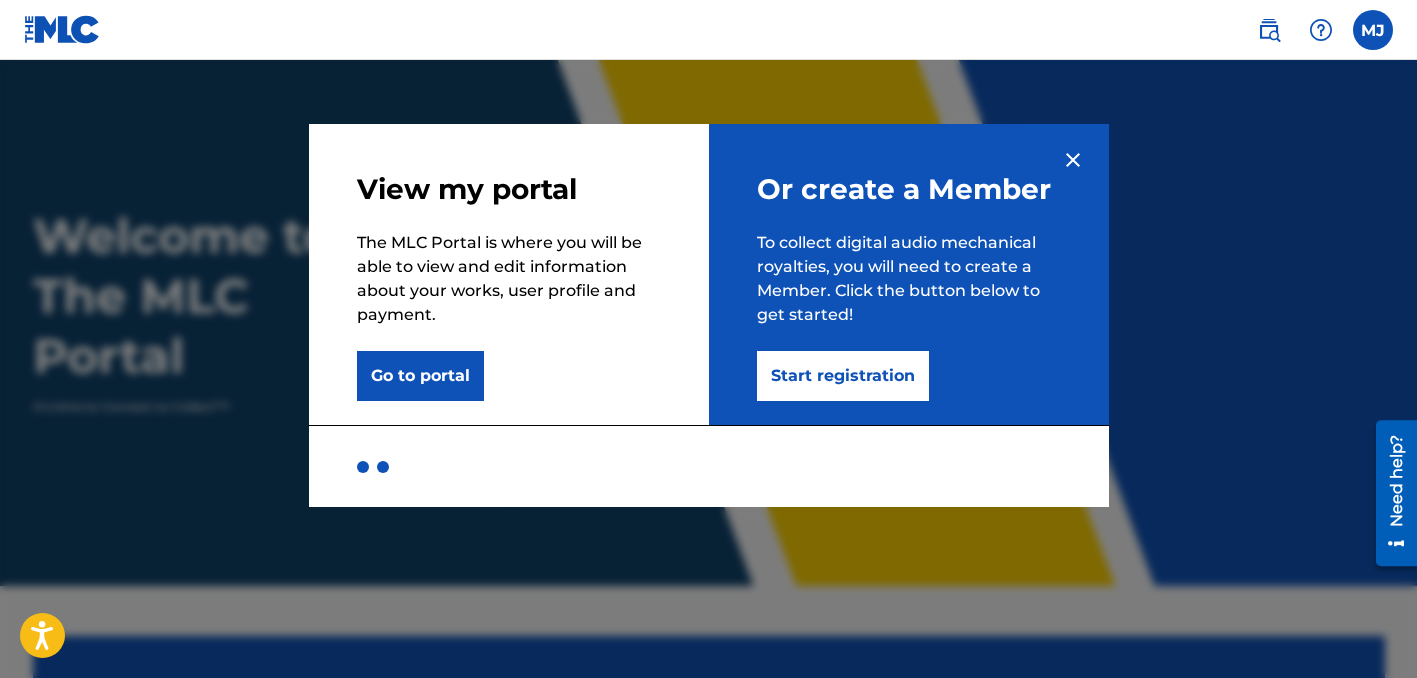 click on "Start registration" at bounding box center (843, 376) 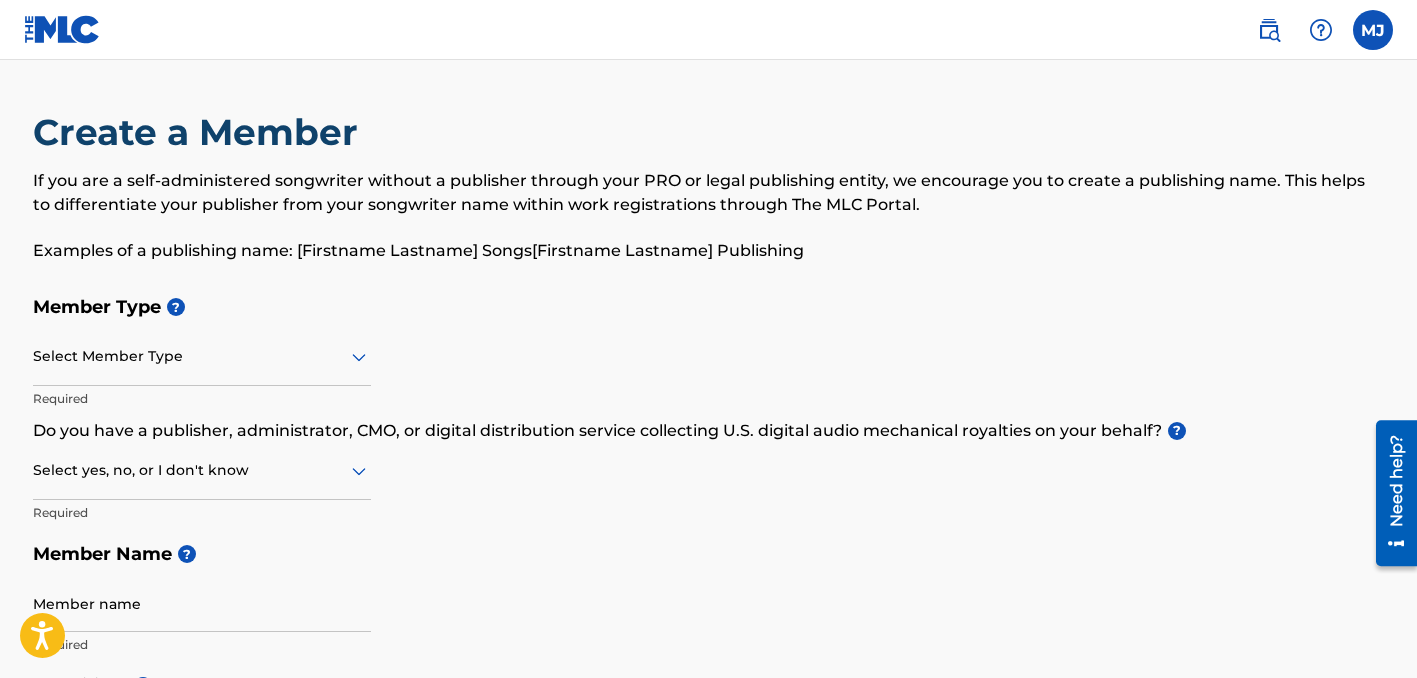 click 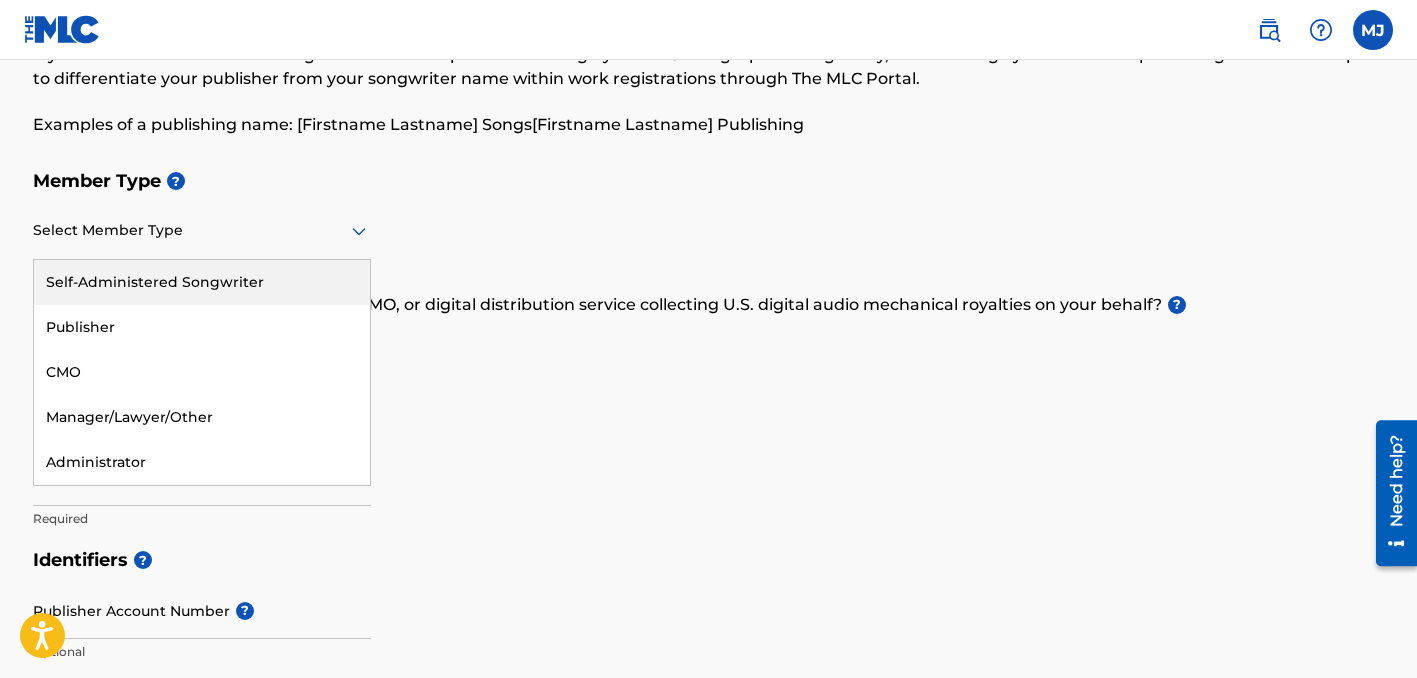 scroll, scrollTop: 132, scrollLeft: 0, axis: vertical 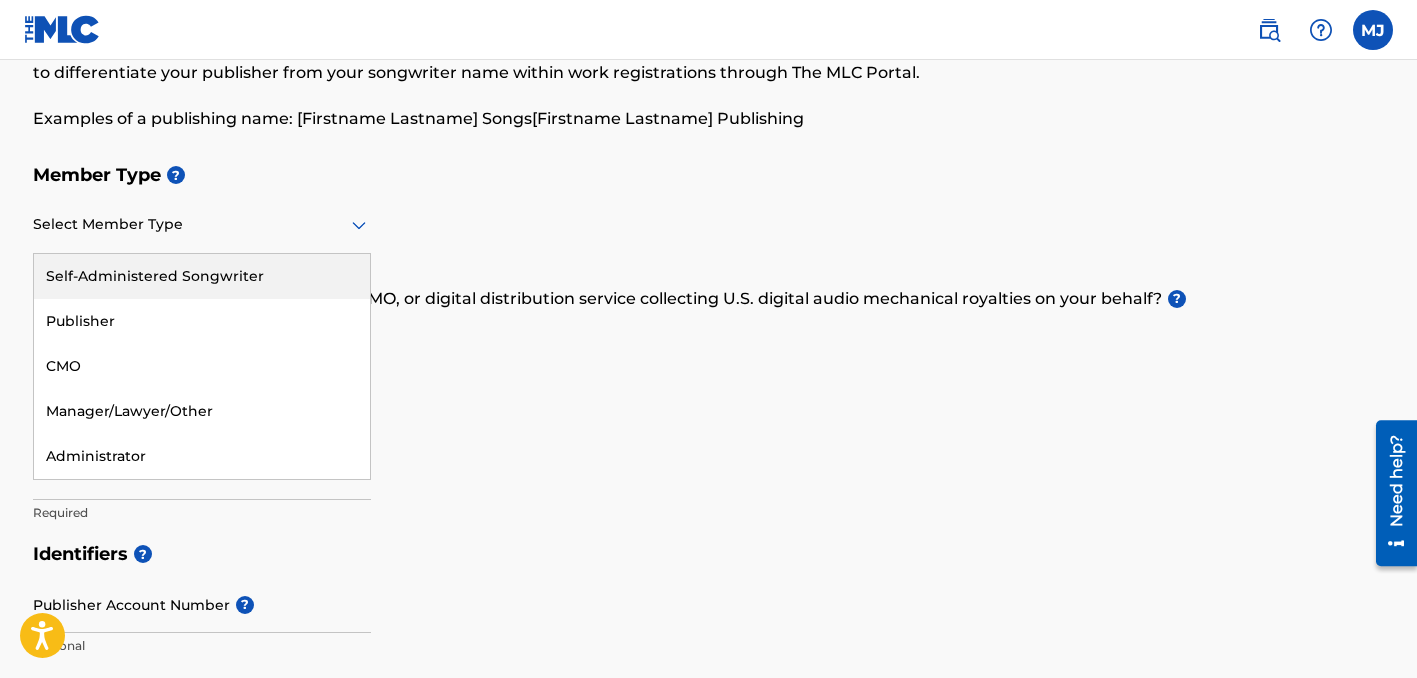 click on "Self-Administered Songwriter" at bounding box center [202, 276] 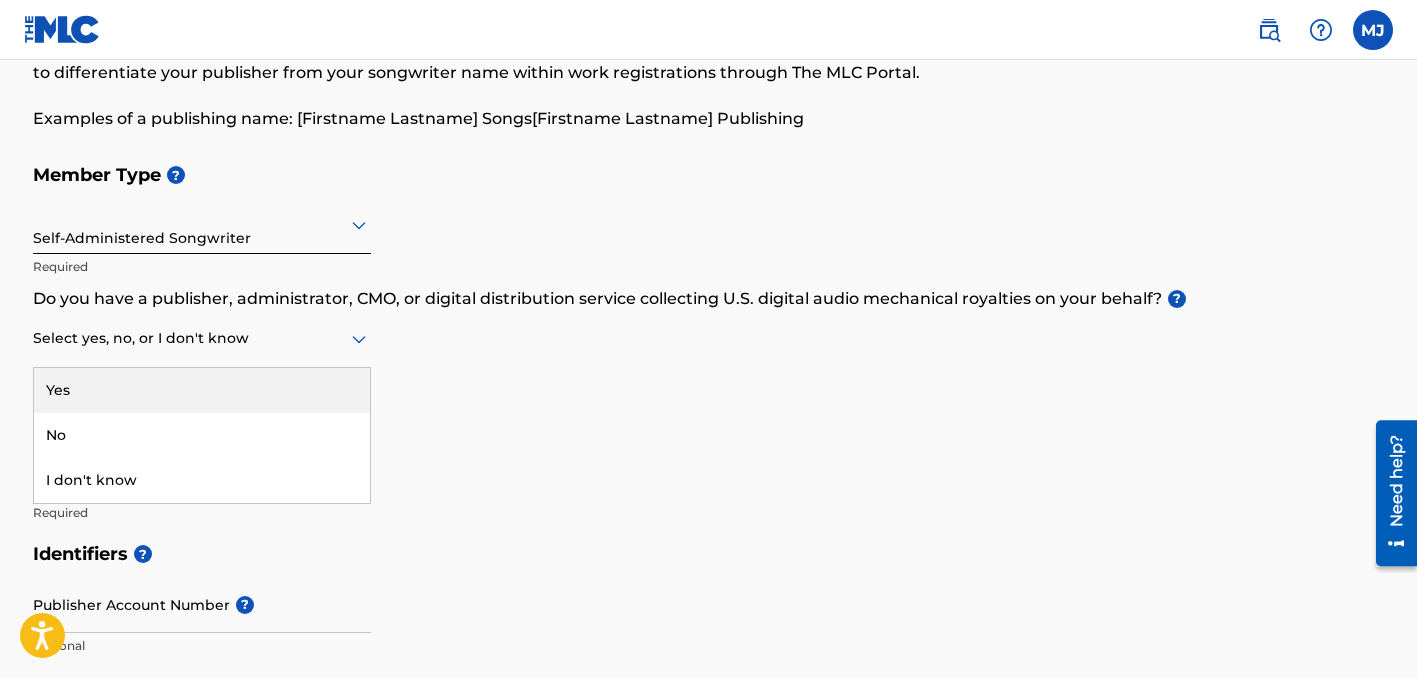click 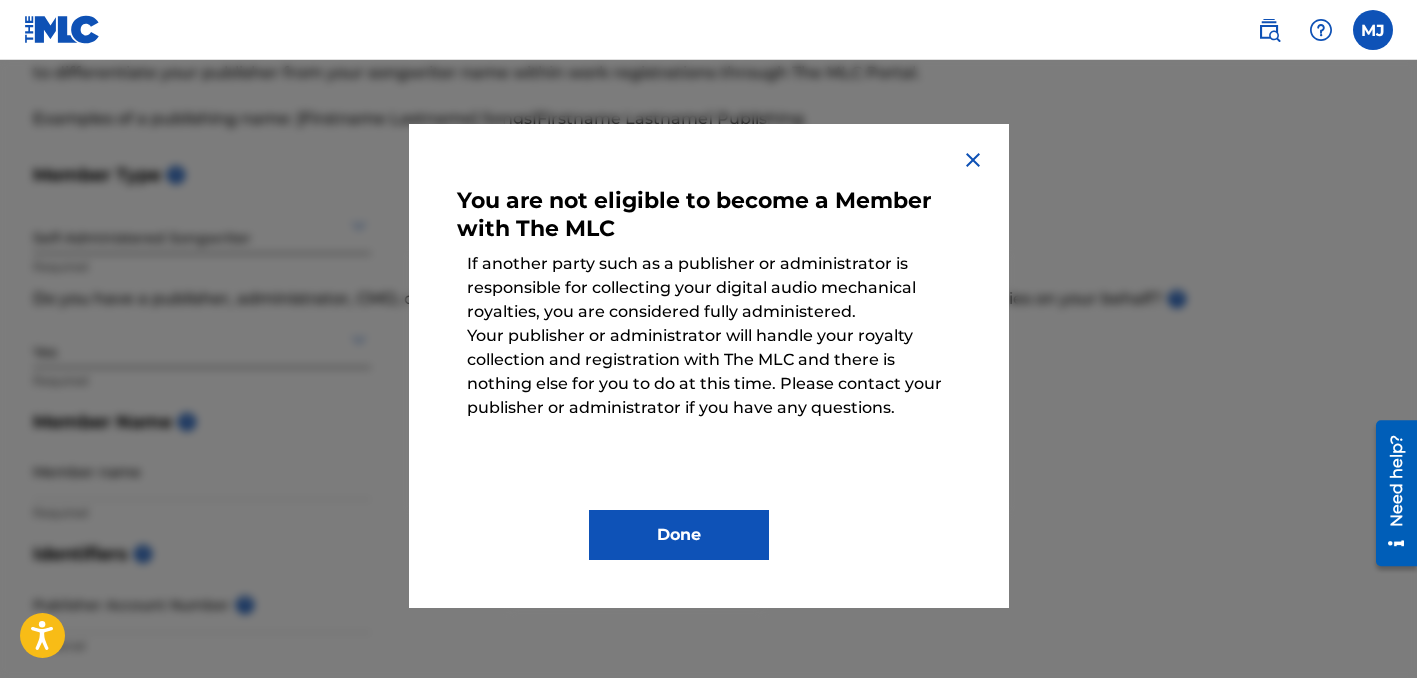 click at bounding box center (973, 160) 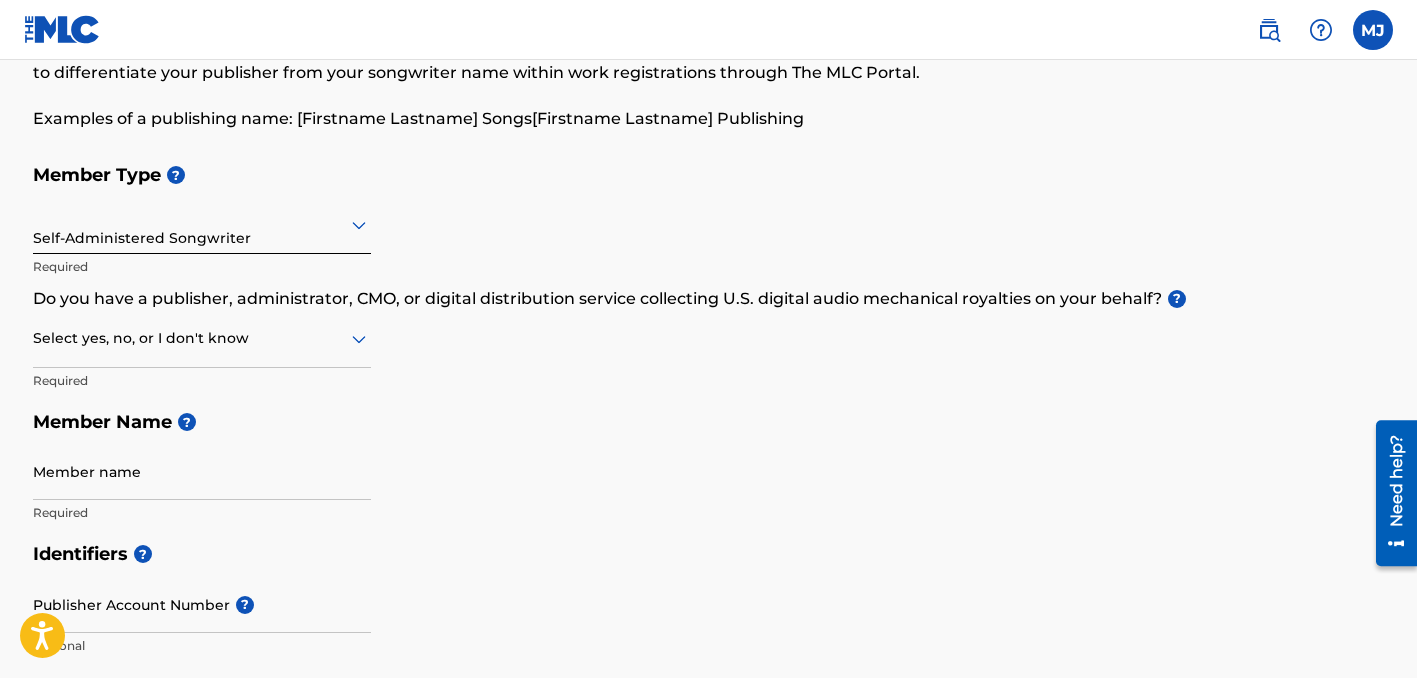 click 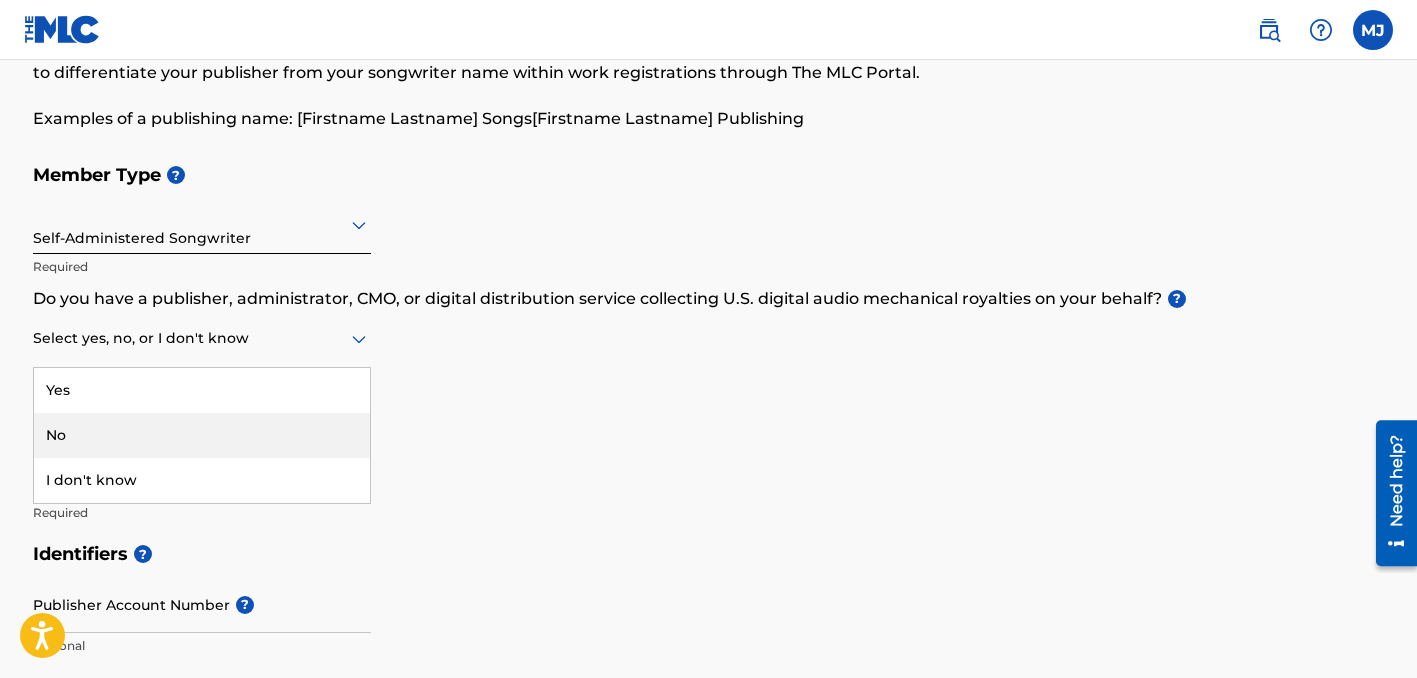 click on "No" at bounding box center [202, 435] 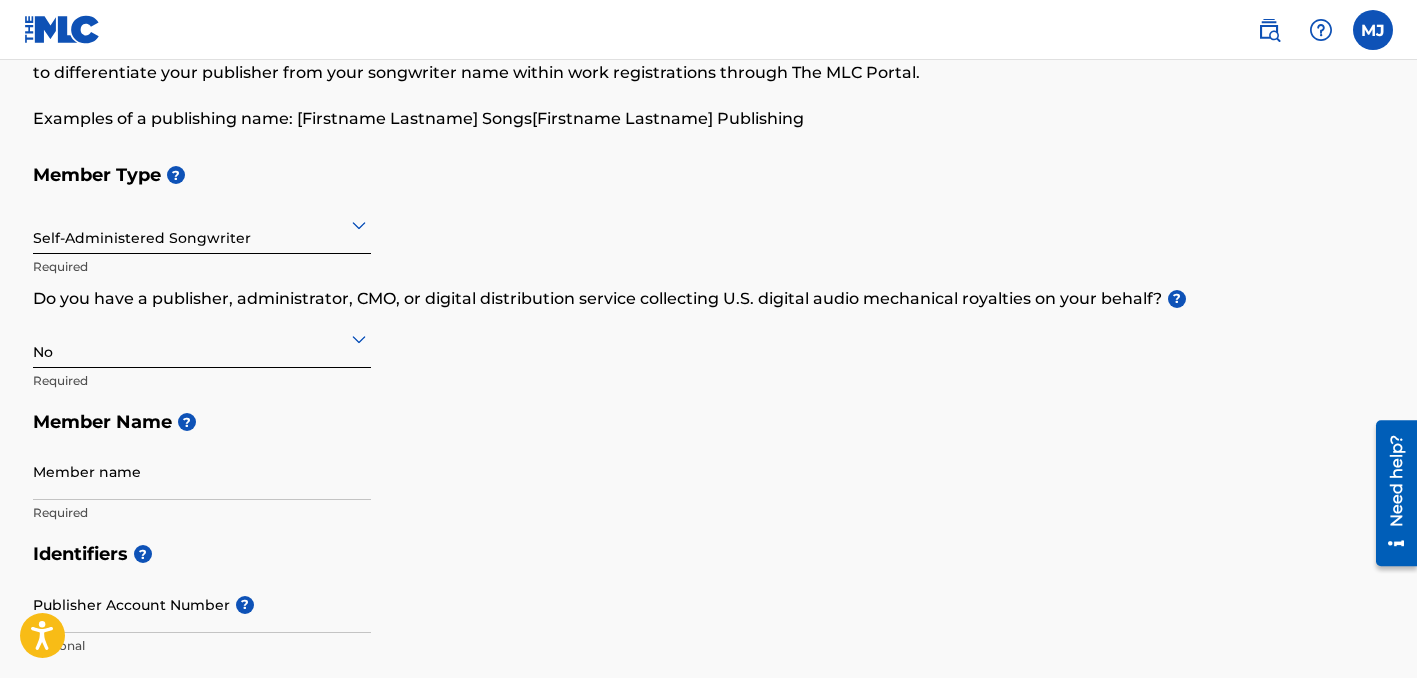 click on "Member name" at bounding box center [202, 471] 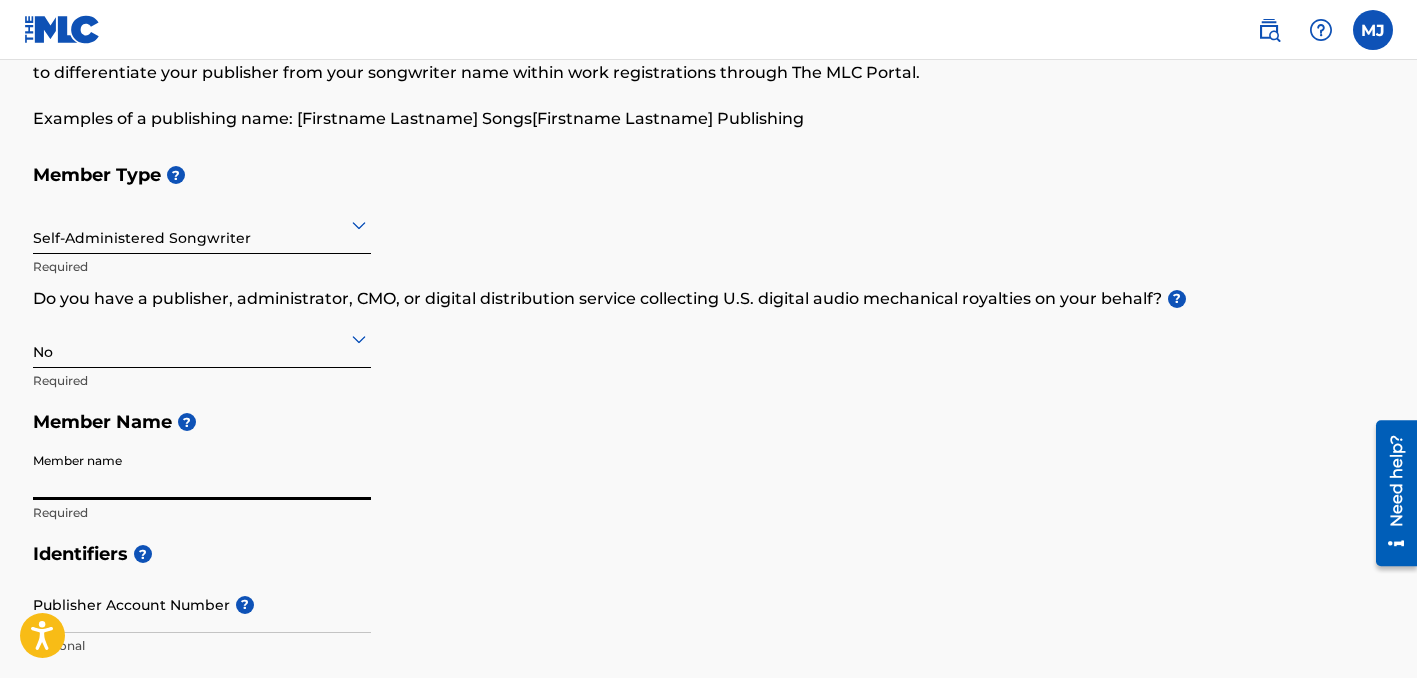 type on "Maria Eva Jacobs" 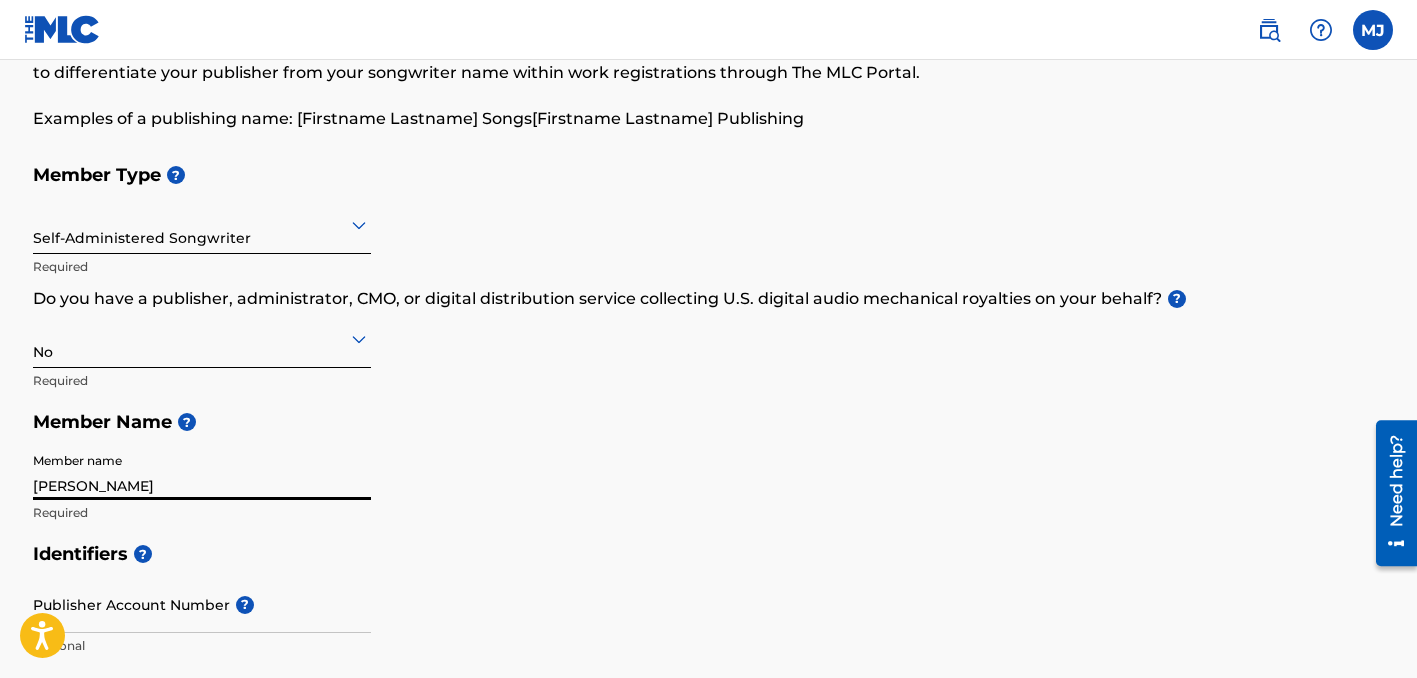 type on "[STREET_ADDRESS][PERSON_NAME]" 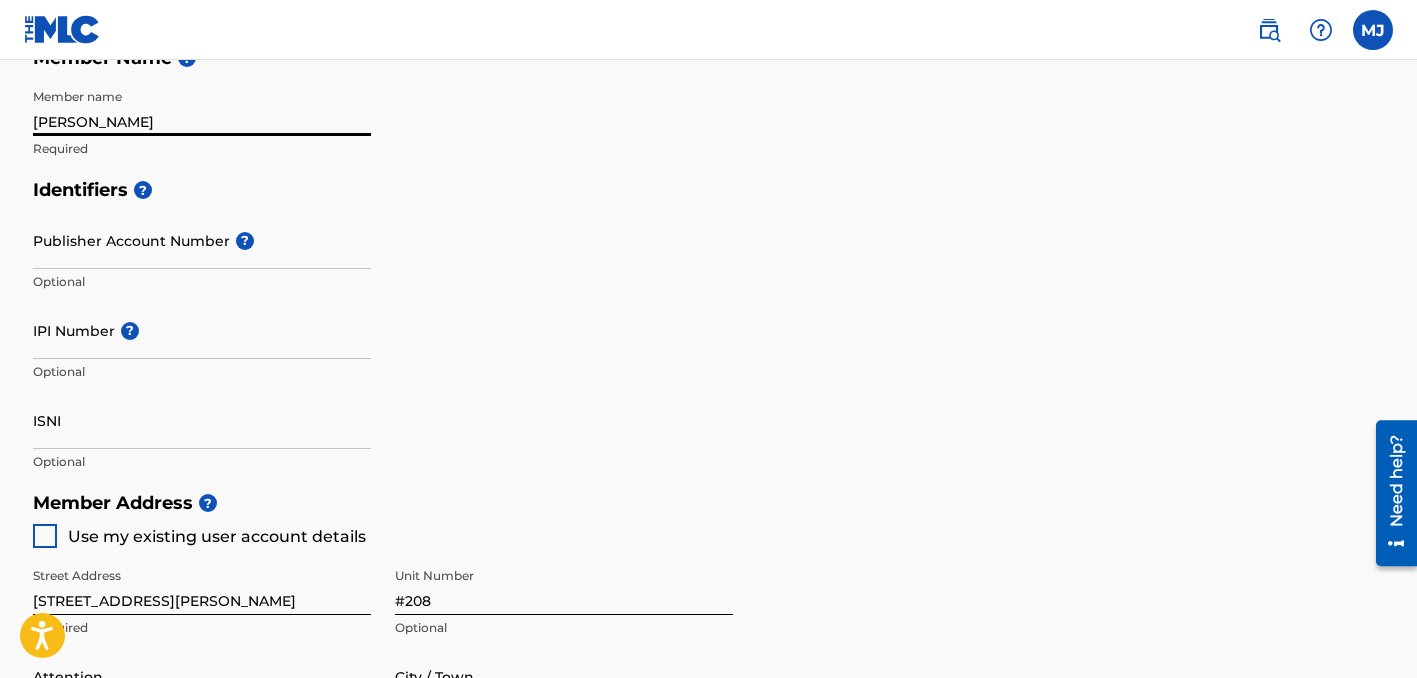 scroll, scrollTop: 493, scrollLeft: 0, axis: vertical 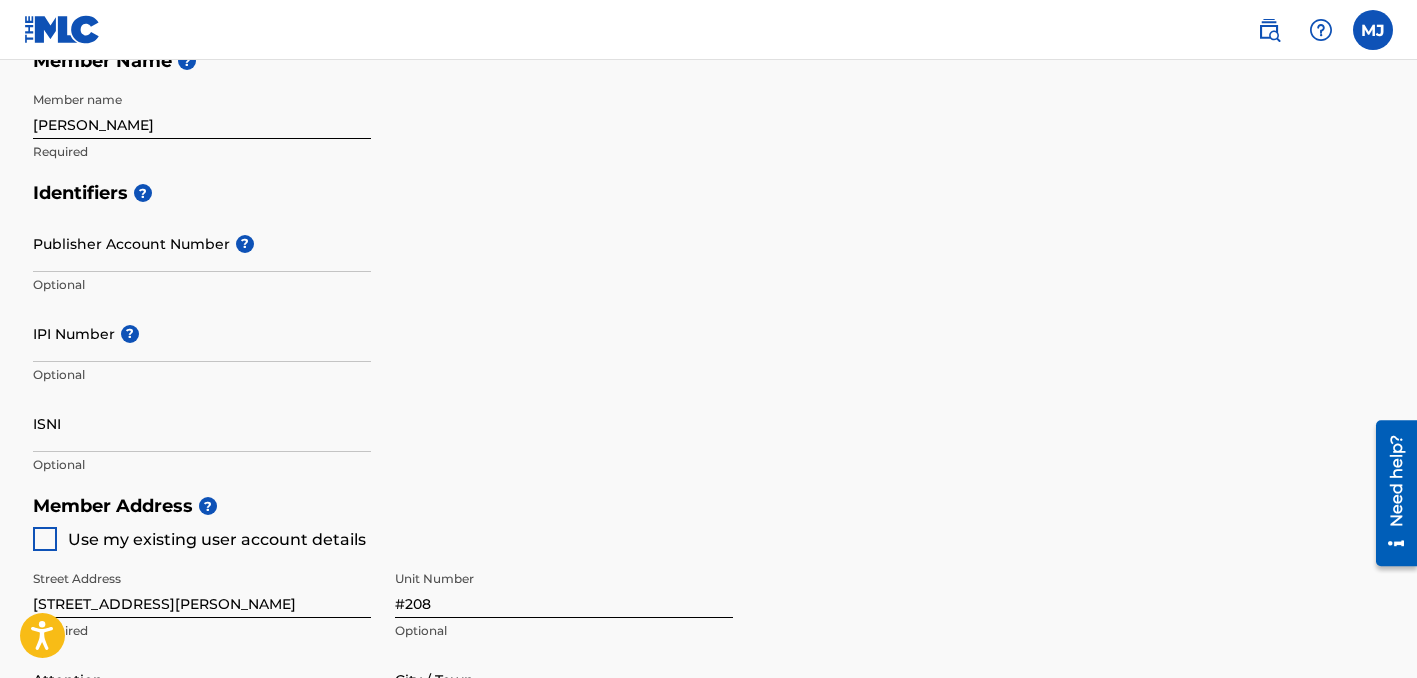click at bounding box center [45, 539] 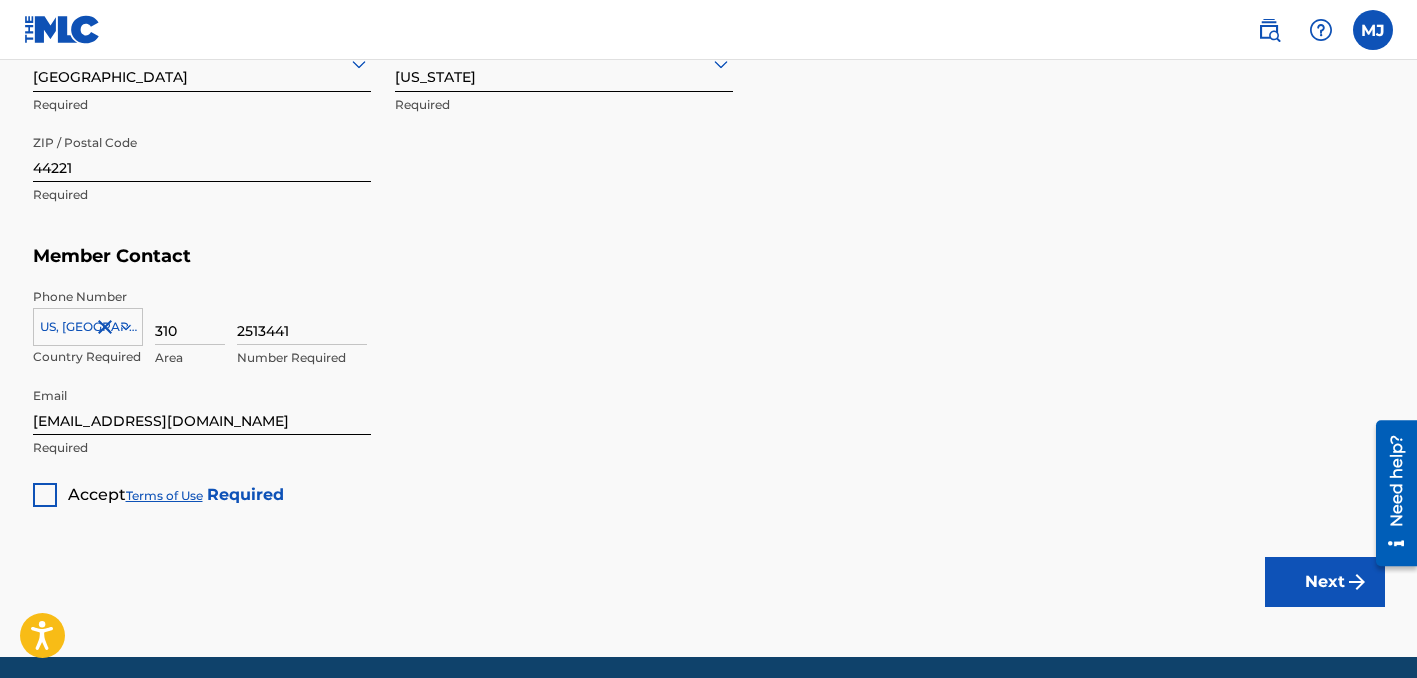 scroll, scrollTop: 1200, scrollLeft: 0, axis: vertical 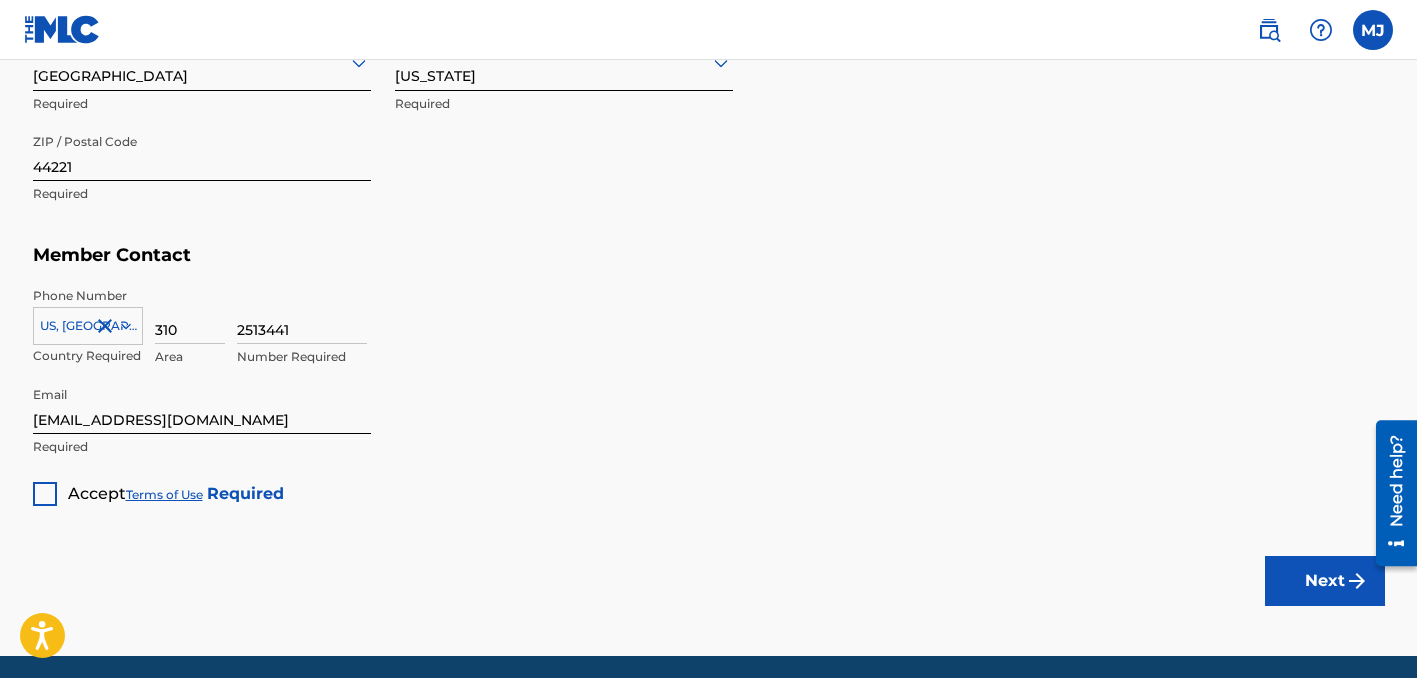click at bounding box center (45, 494) 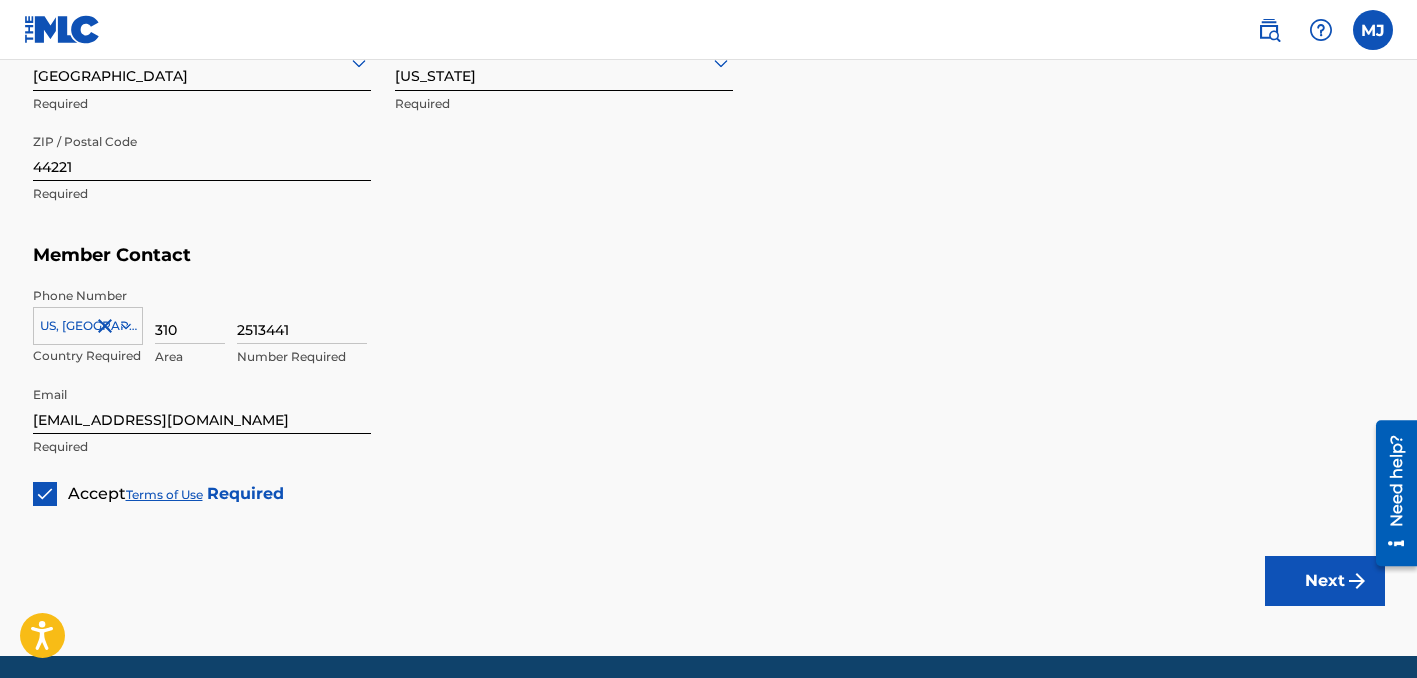 click on "Next" at bounding box center [1325, 581] 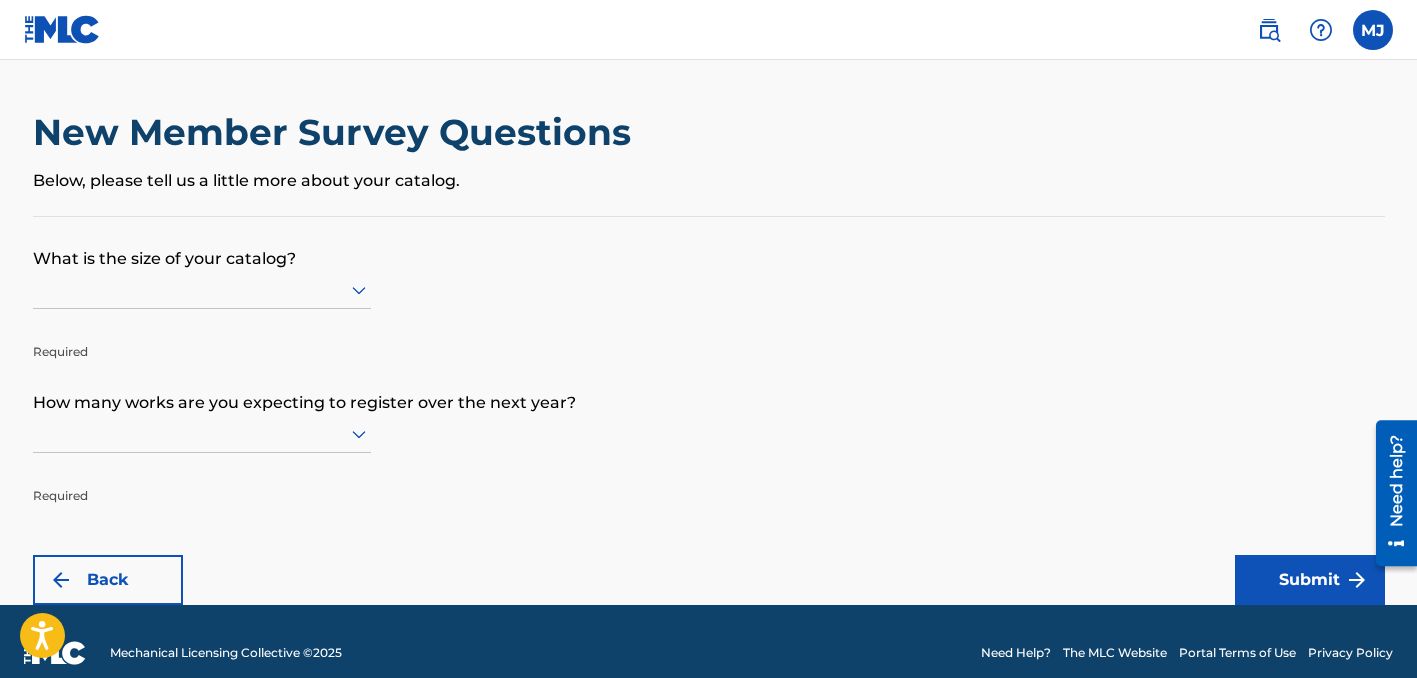click 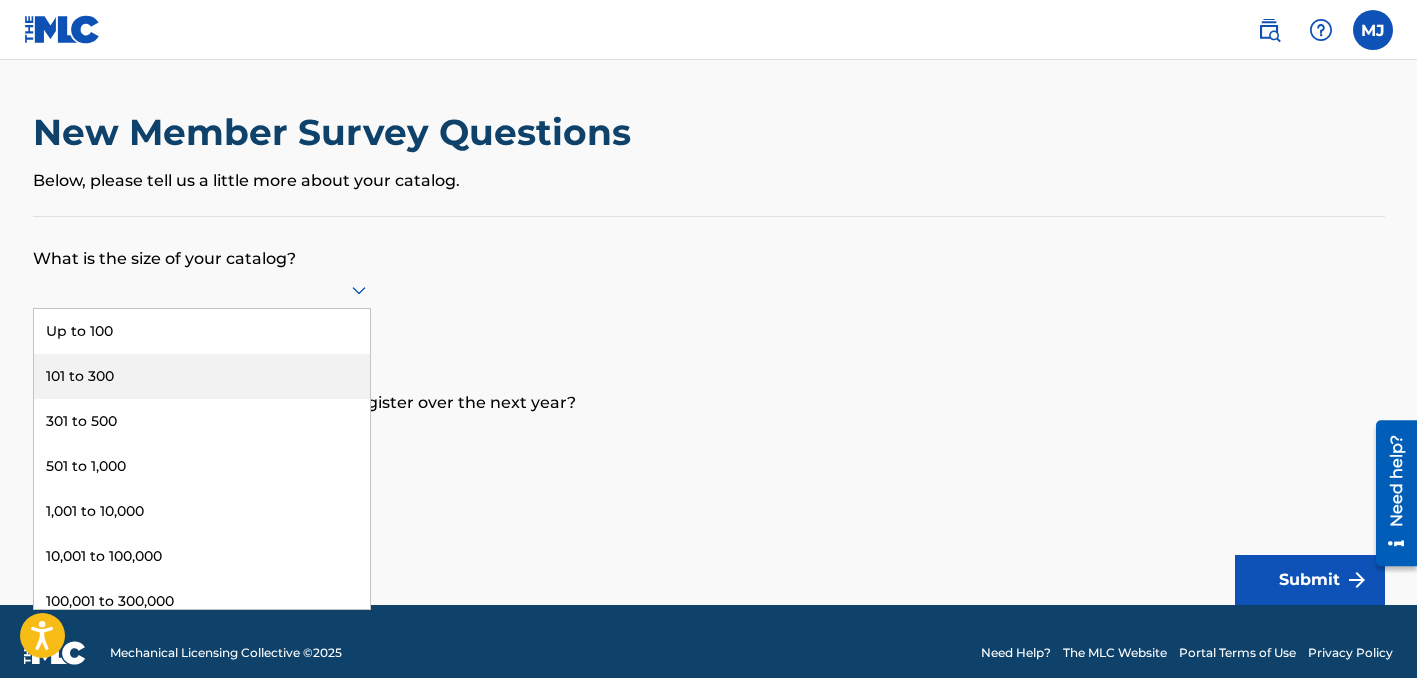 click on "101 to 300" at bounding box center (202, 376) 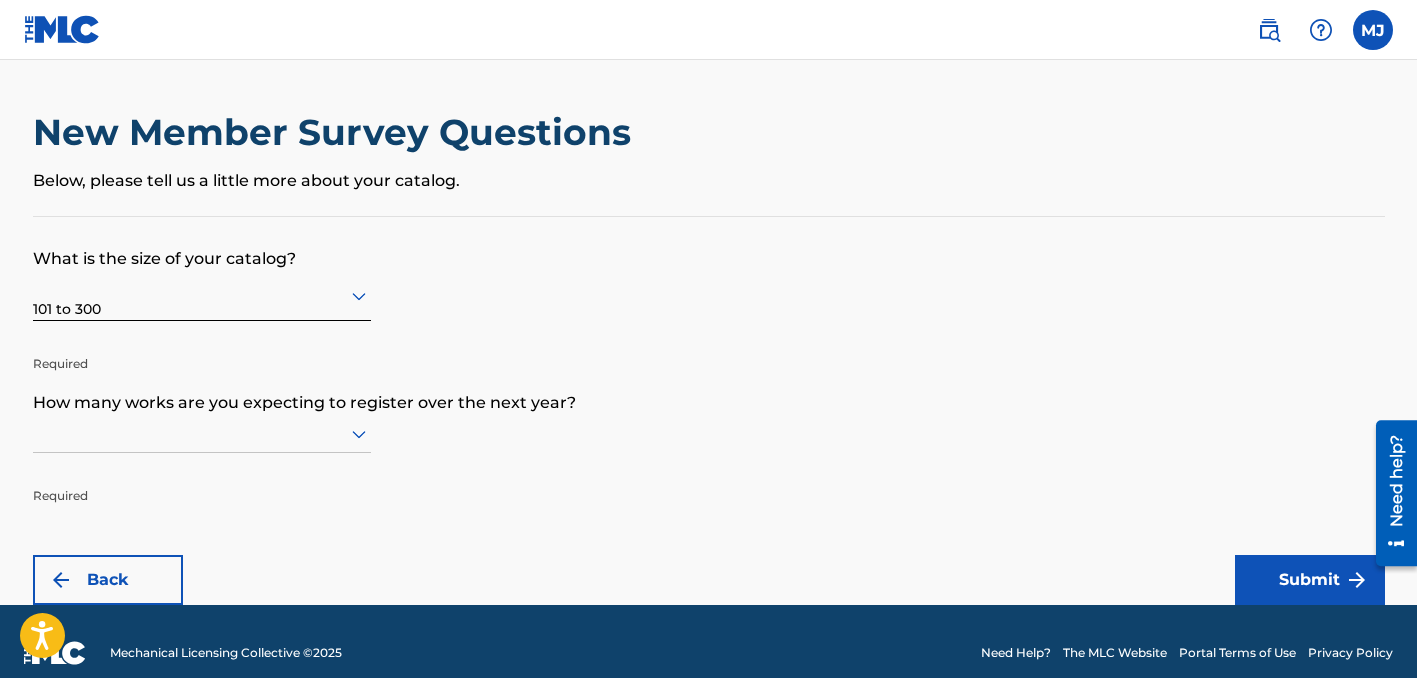 click at bounding box center (202, 434) 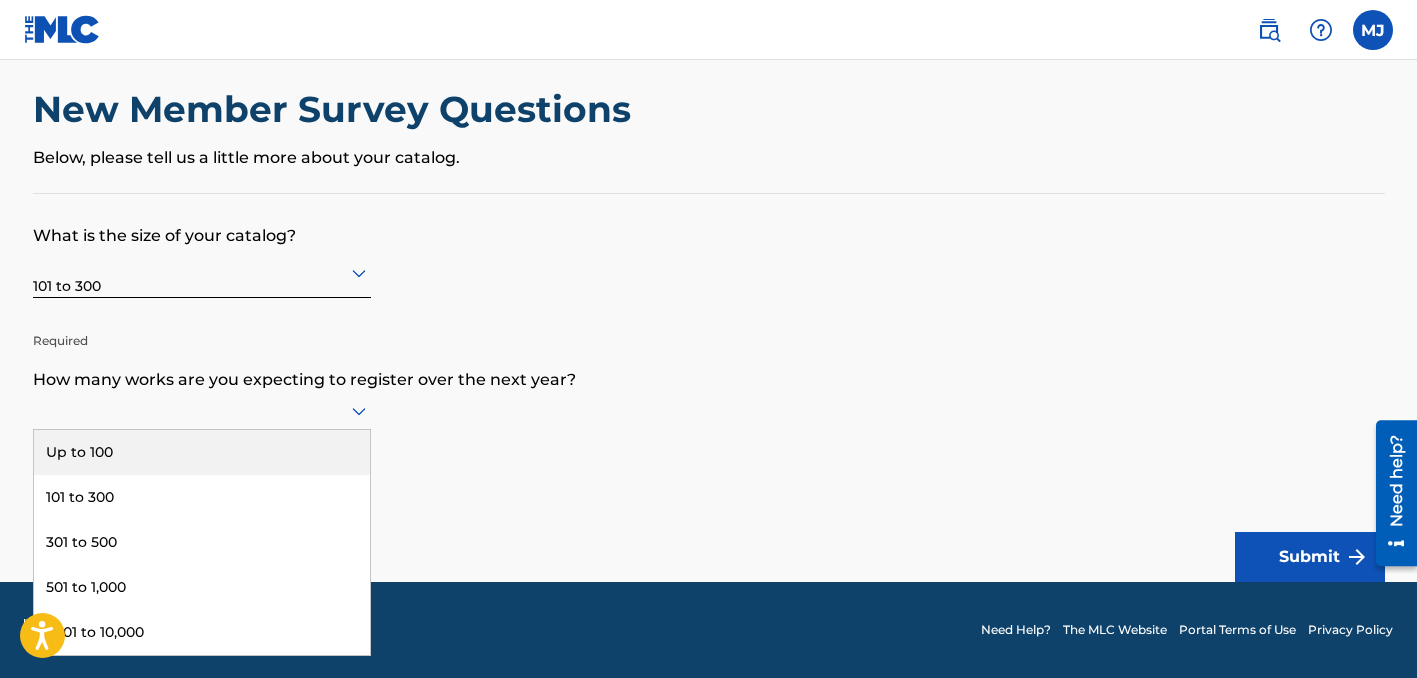 click on "Up to 100" at bounding box center [202, 452] 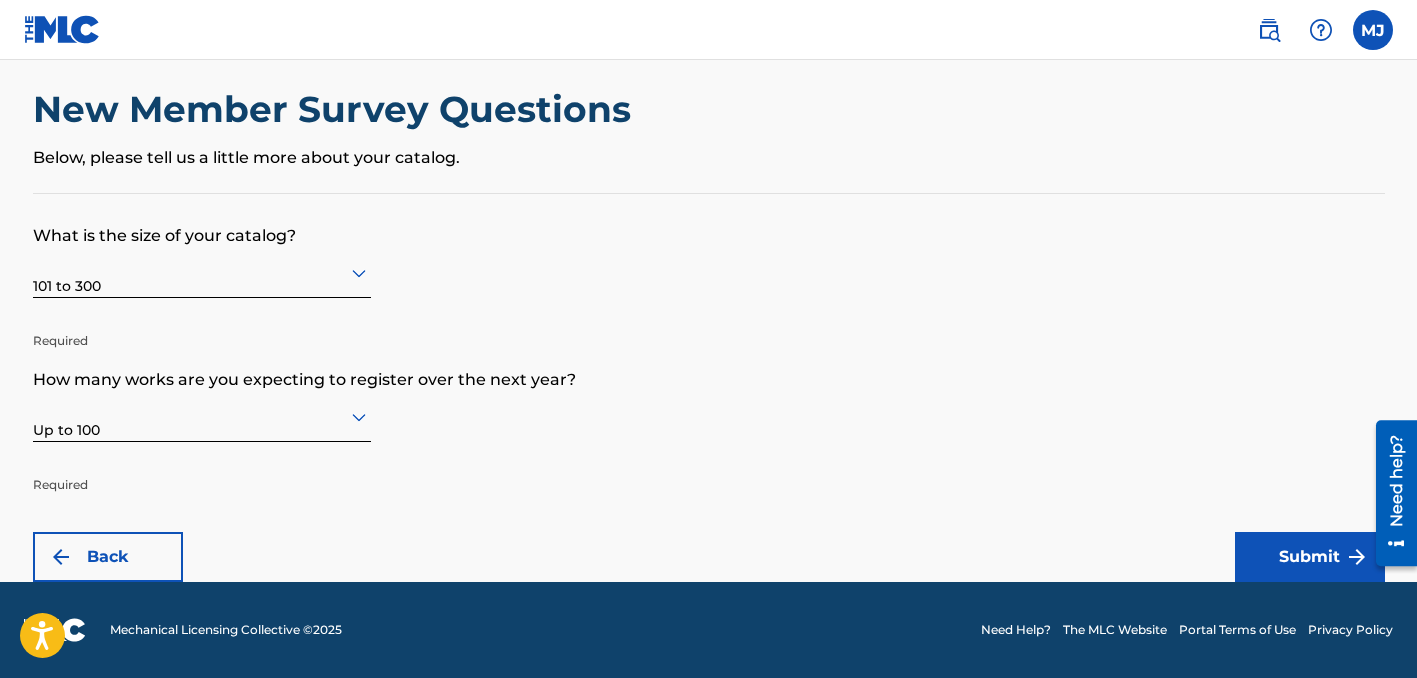 click on "Submit" at bounding box center [1310, 557] 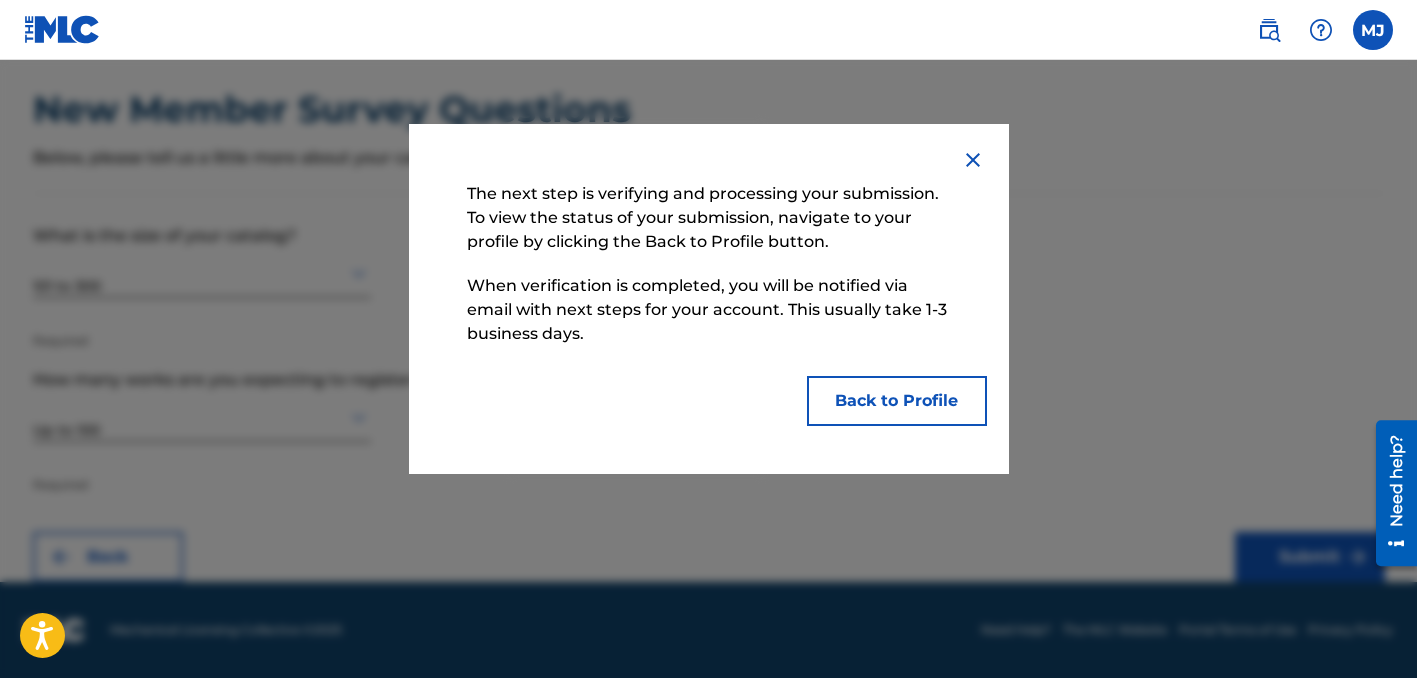click on "Back to Profile" at bounding box center [897, 401] 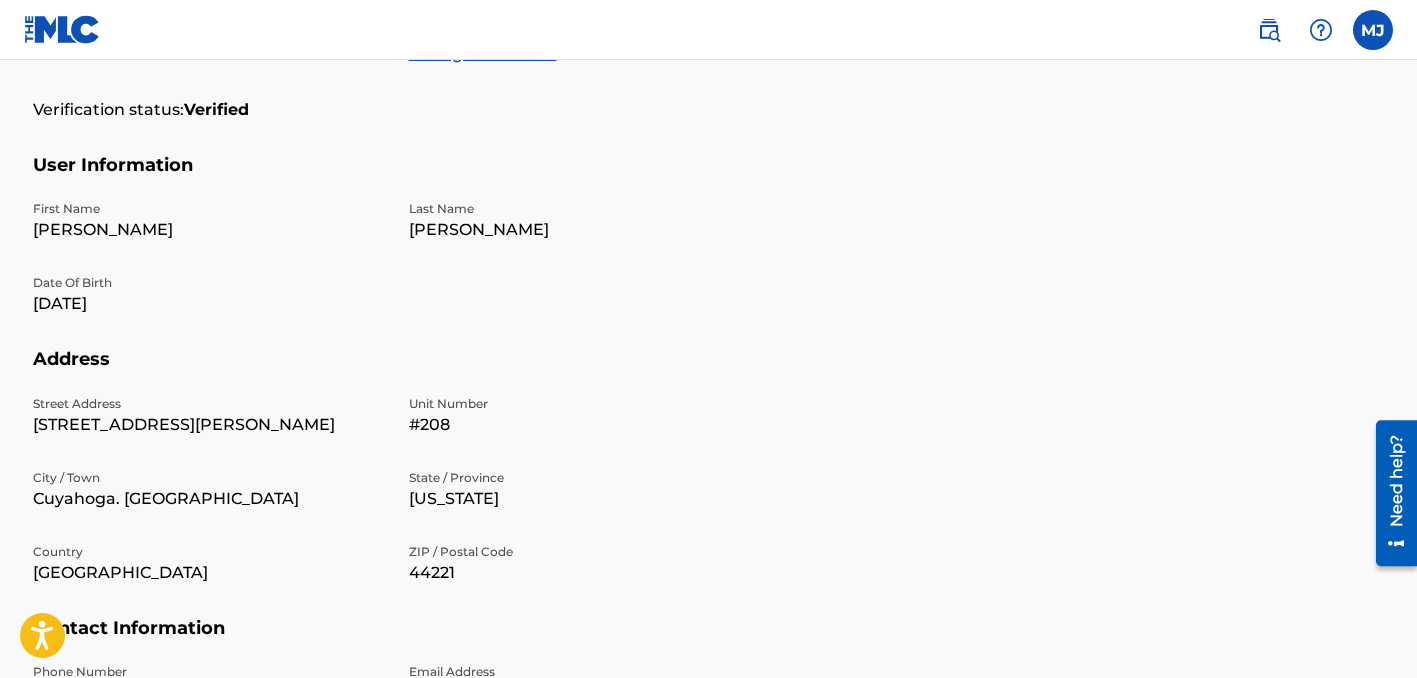 scroll, scrollTop: 0, scrollLeft: 0, axis: both 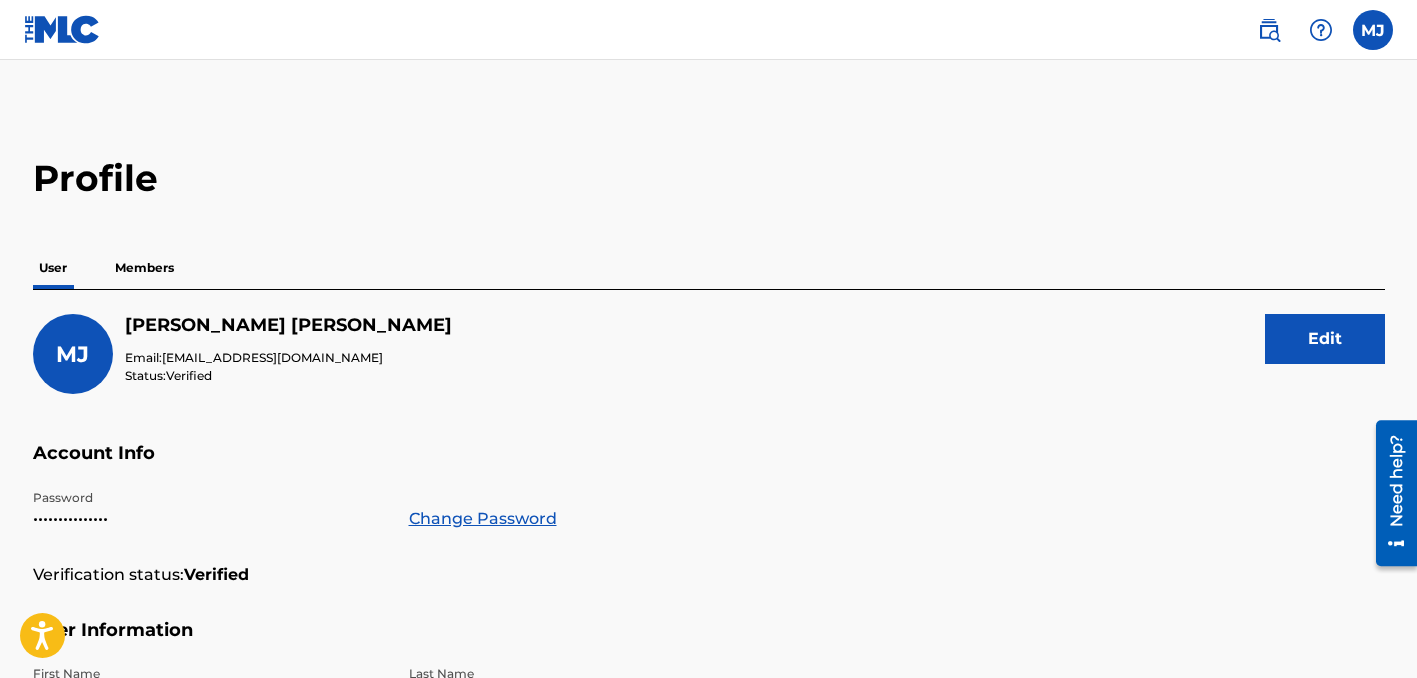 click on "Members" at bounding box center (144, 268) 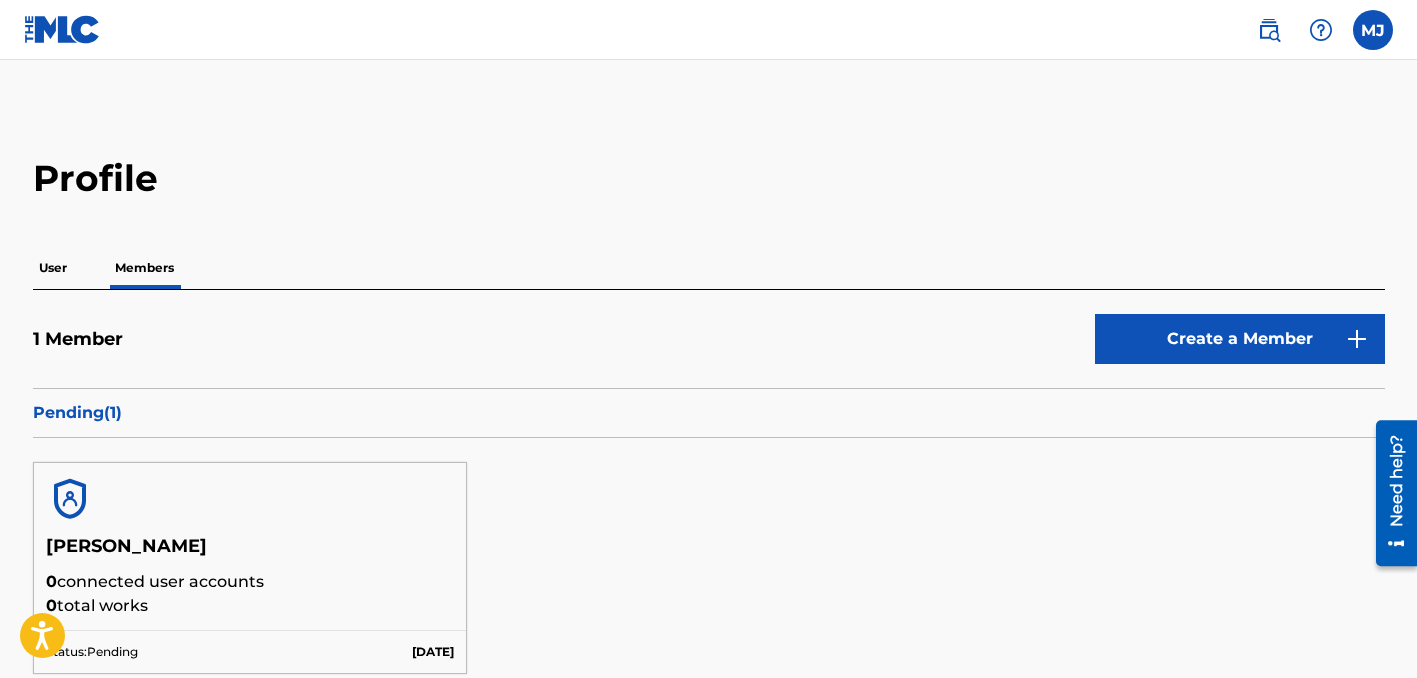 scroll, scrollTop: 0, scrollLeft: 0, axis: both 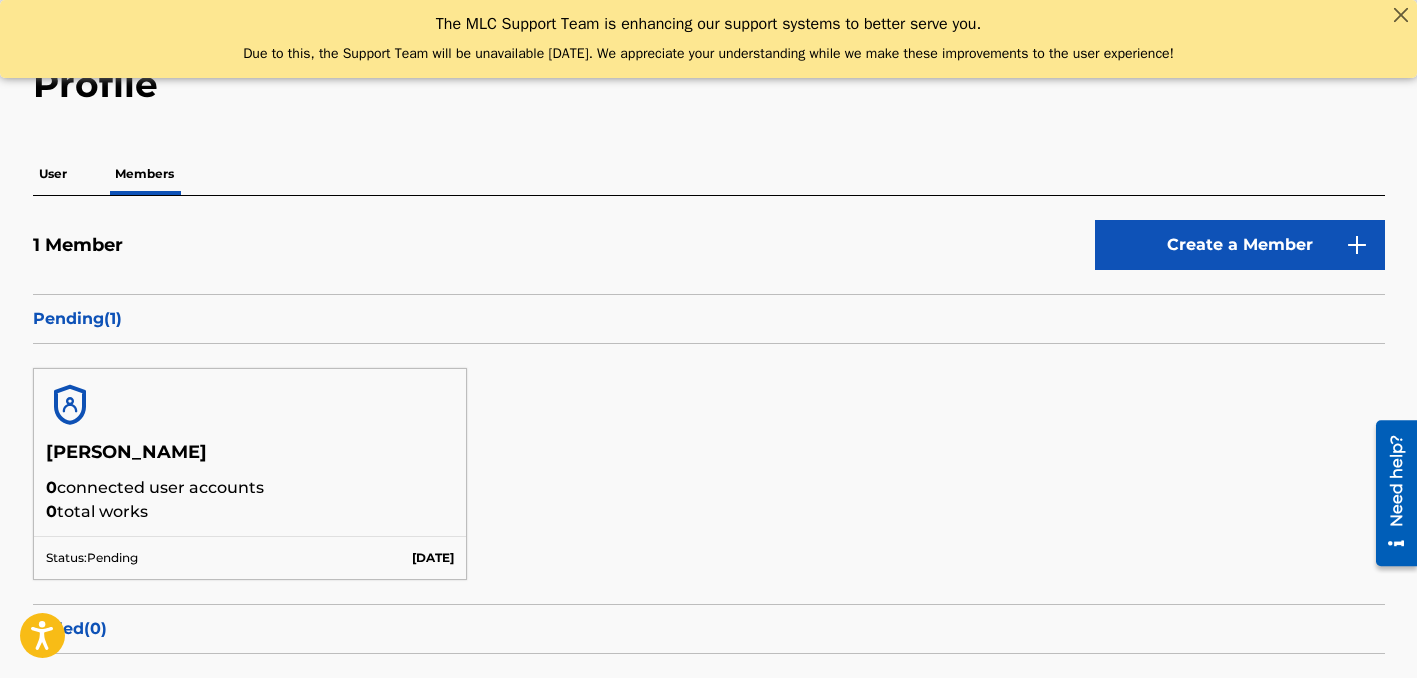 click on "Create a Member" at bounding box center (1240, 245) 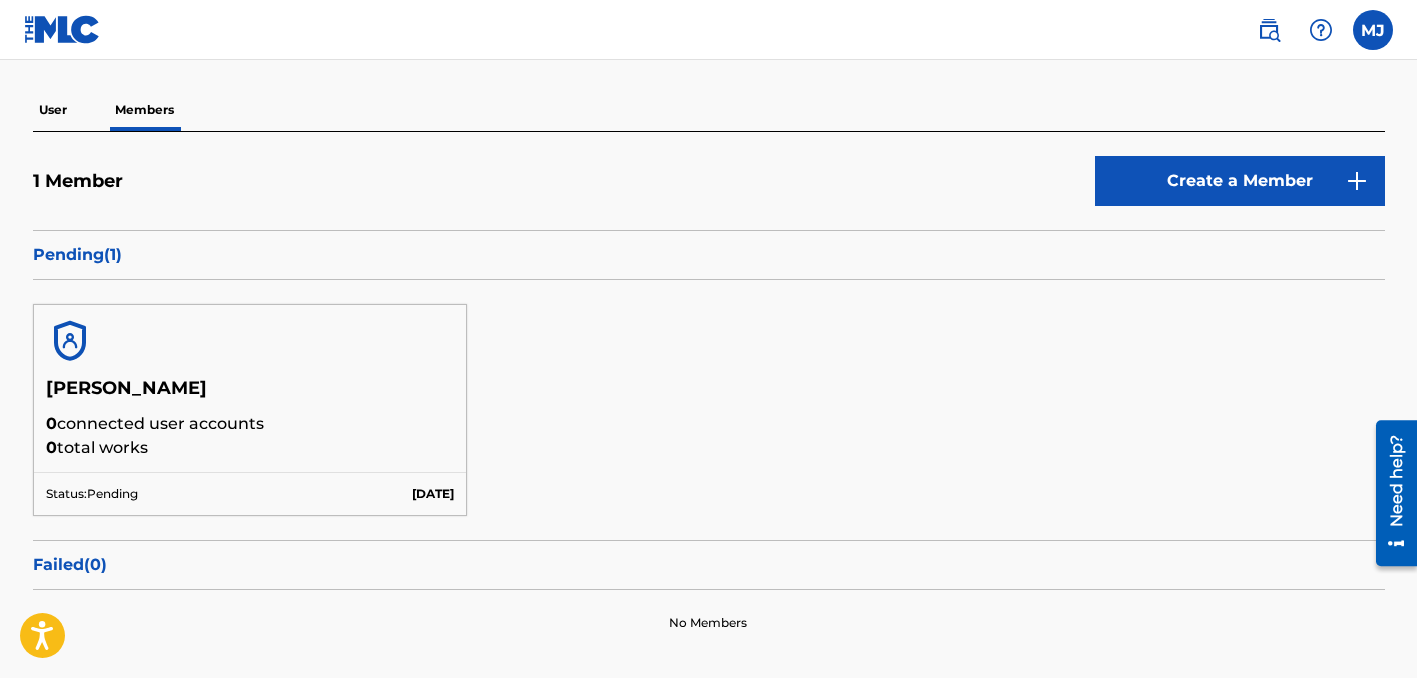 scroll, scrollTop: 156, scrollLeft: 0, axis: vertical 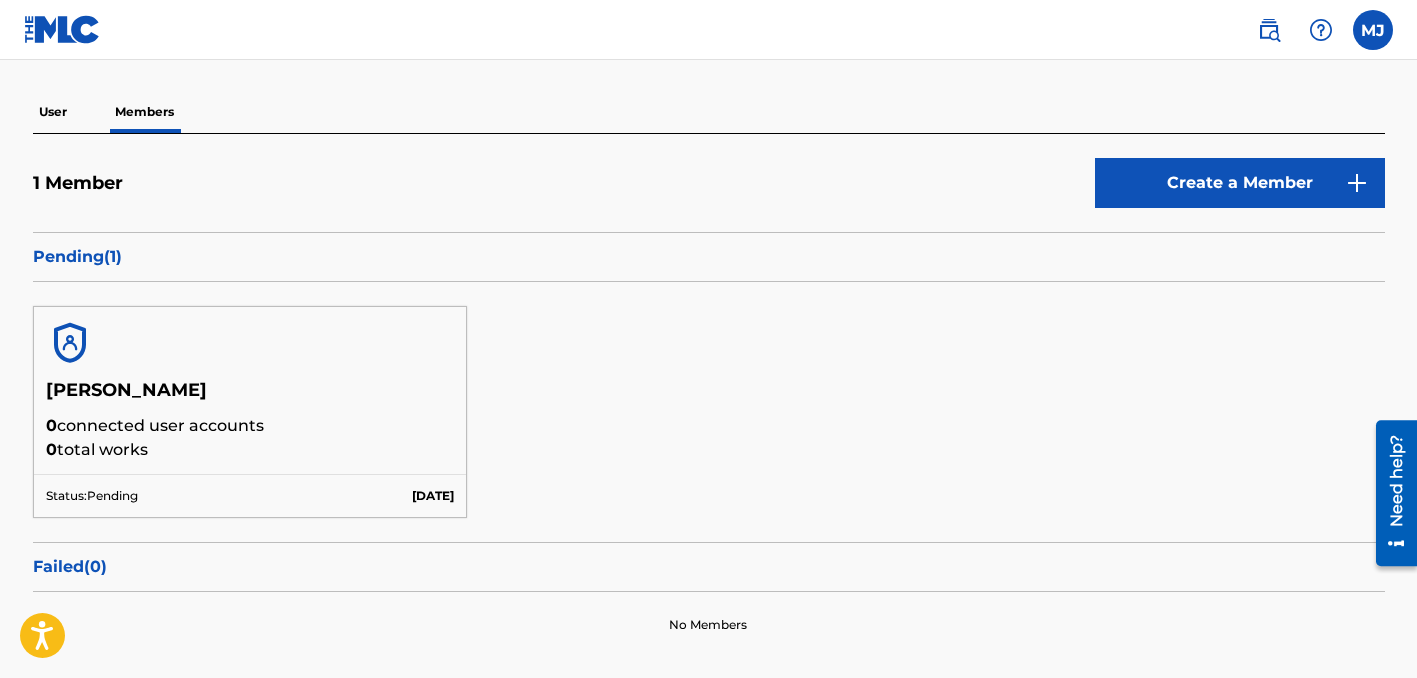 click at bounding box center [1373, 30] 